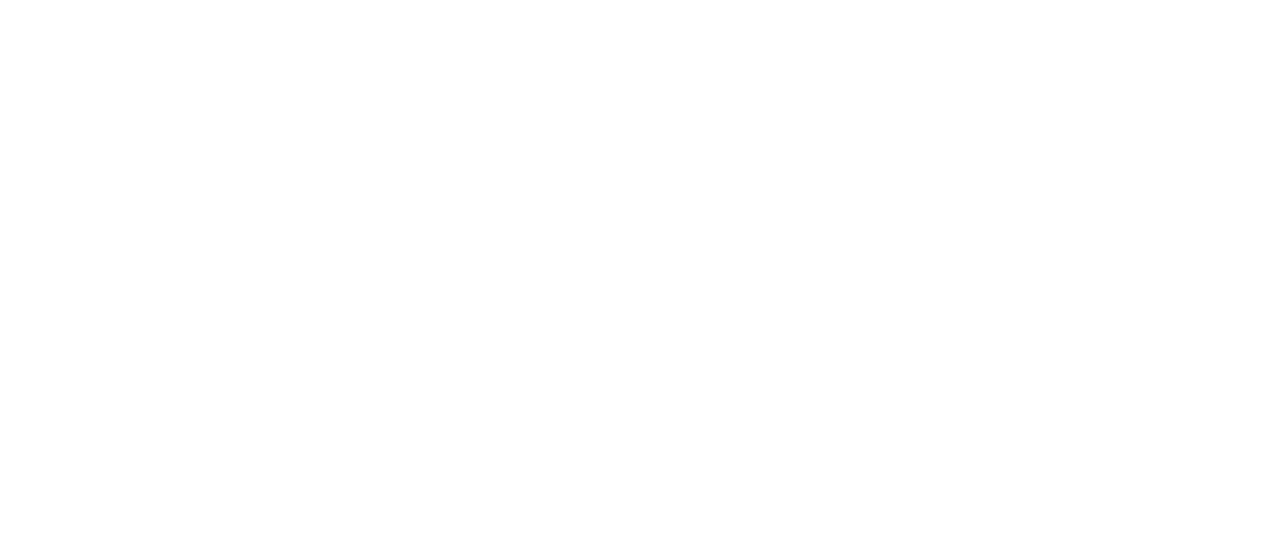 scroll, scrollTop: 0, scrollLeft: 0, axis: both 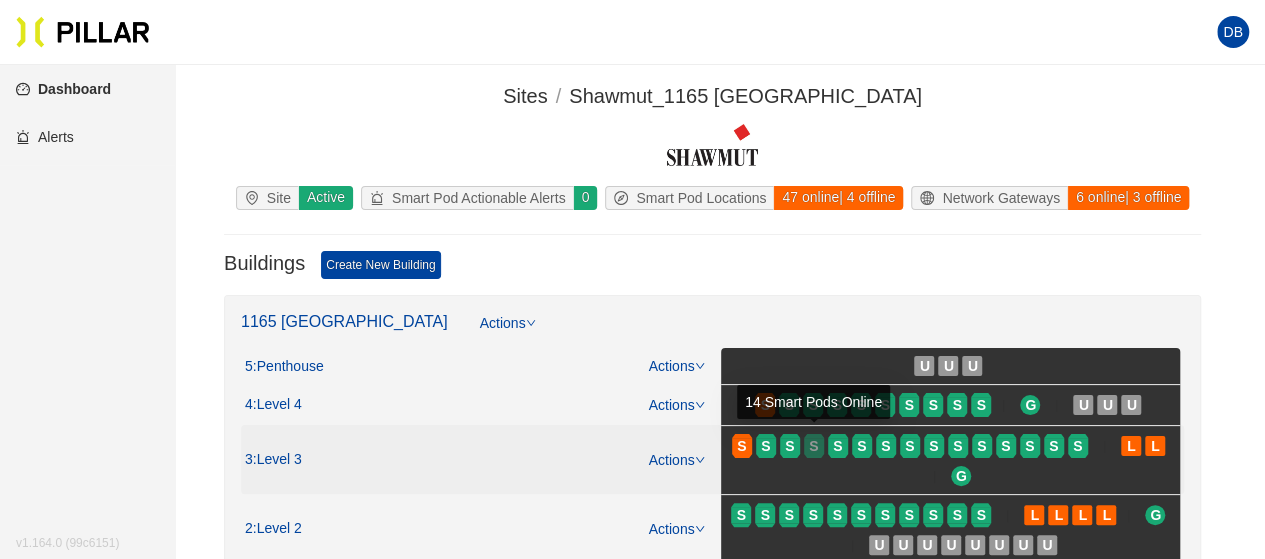click on "S" at bounding box center (813, 446) 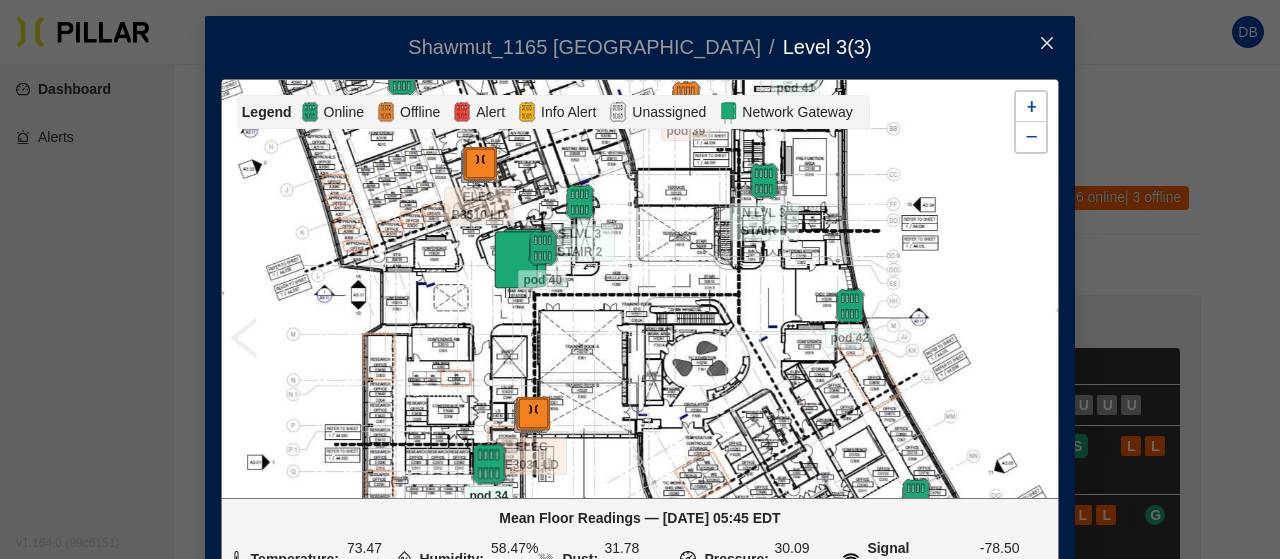 click at bounding box center (488, 464) 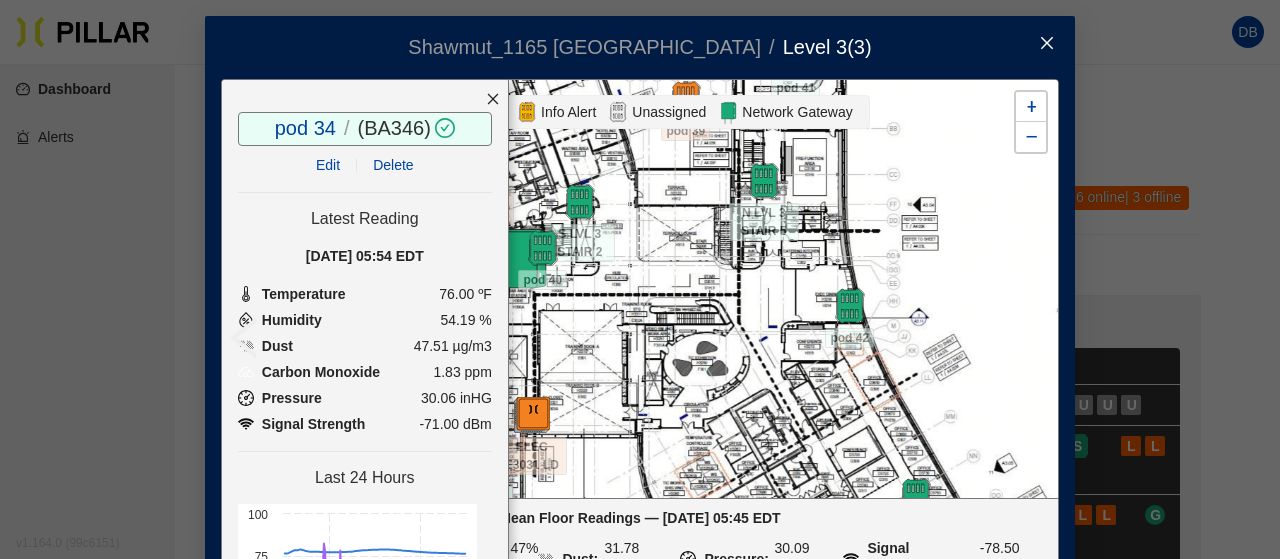 click 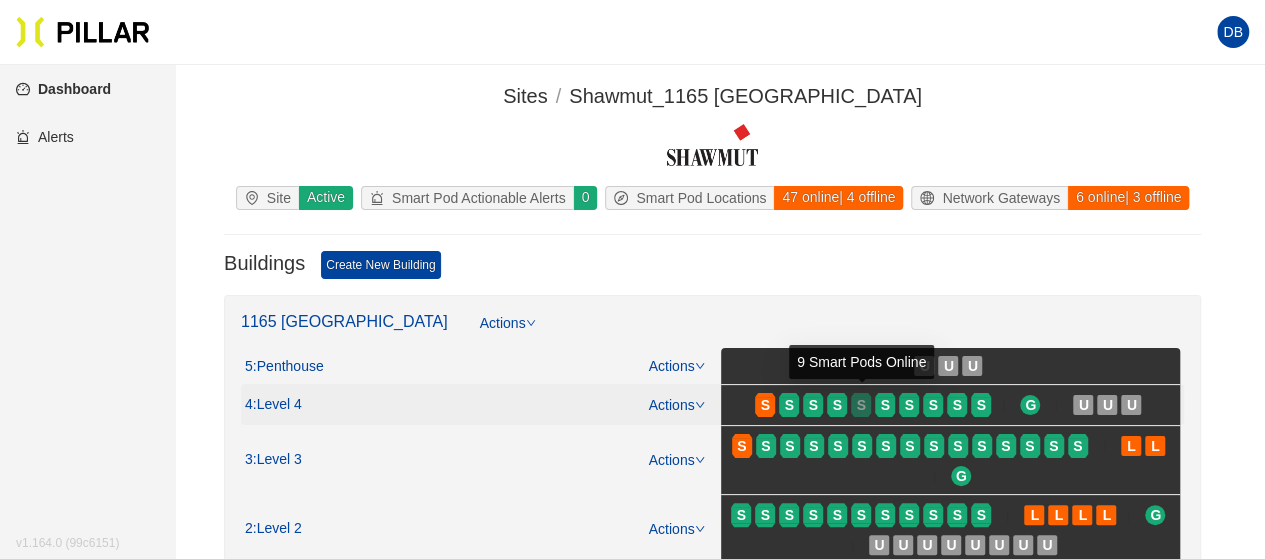 click on "S" at bounding box center (861, 405) 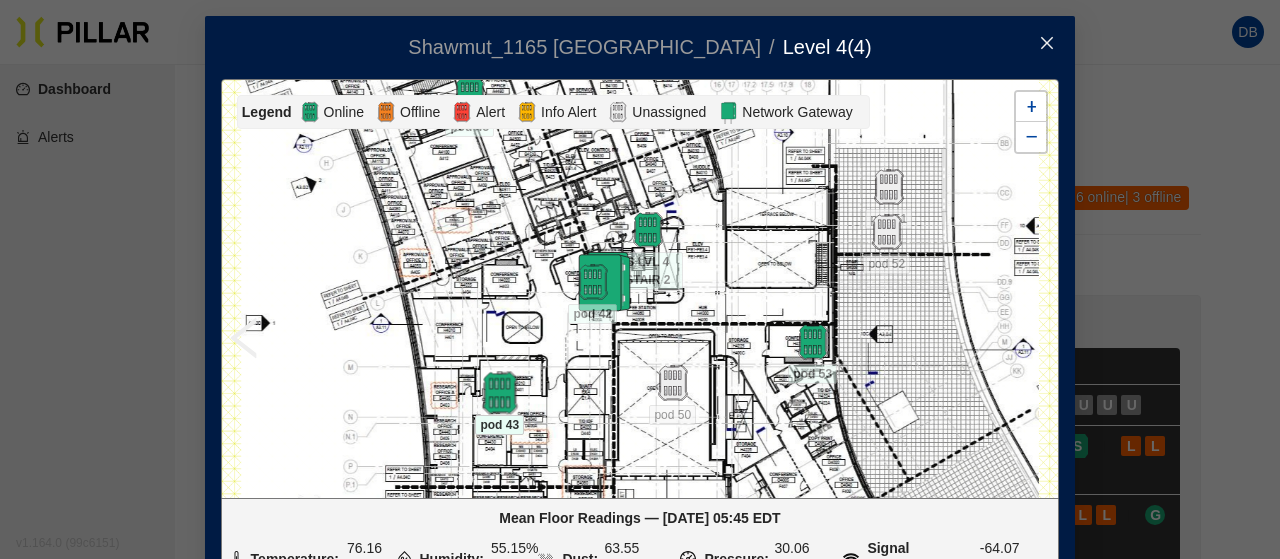 click at bounding box center (499, 393) 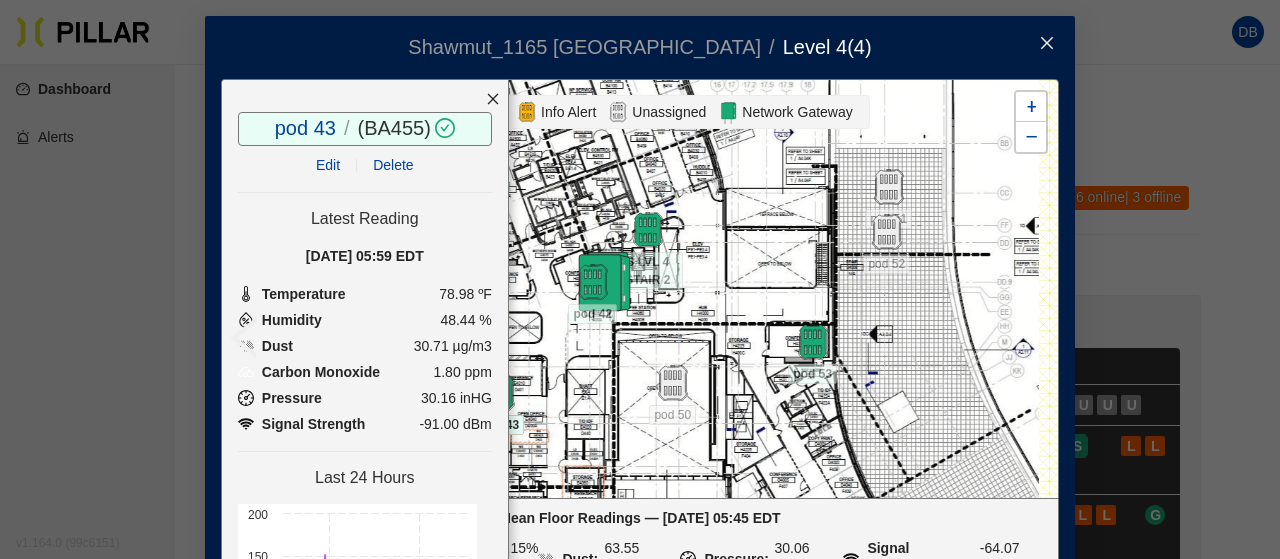 click at bounding box center (1047, 44) 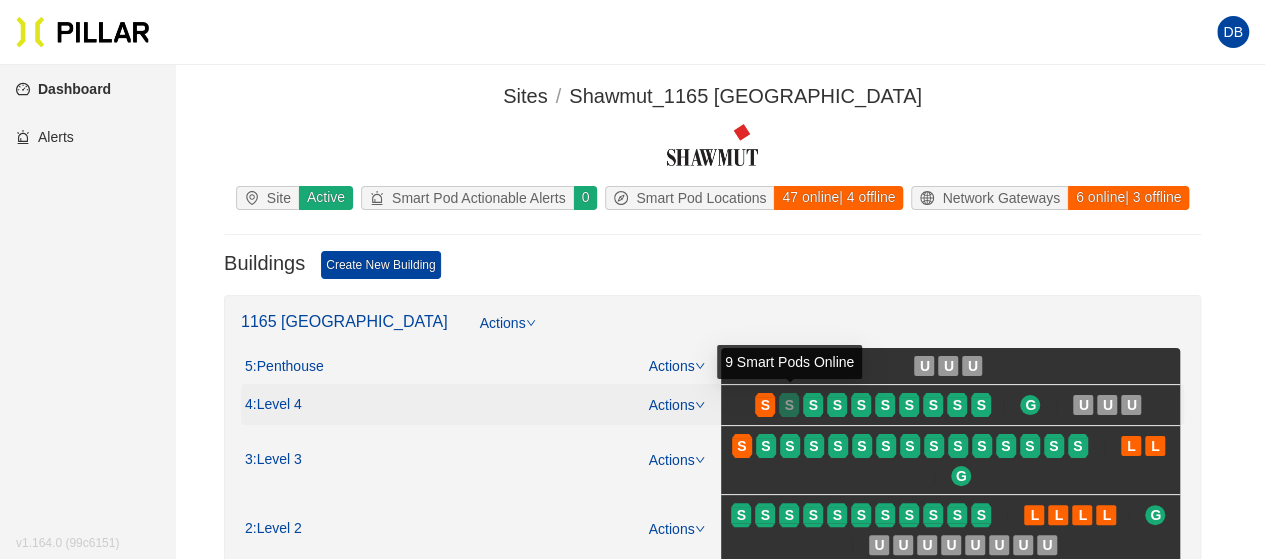 click on "S" at bounding box center (789, 405) 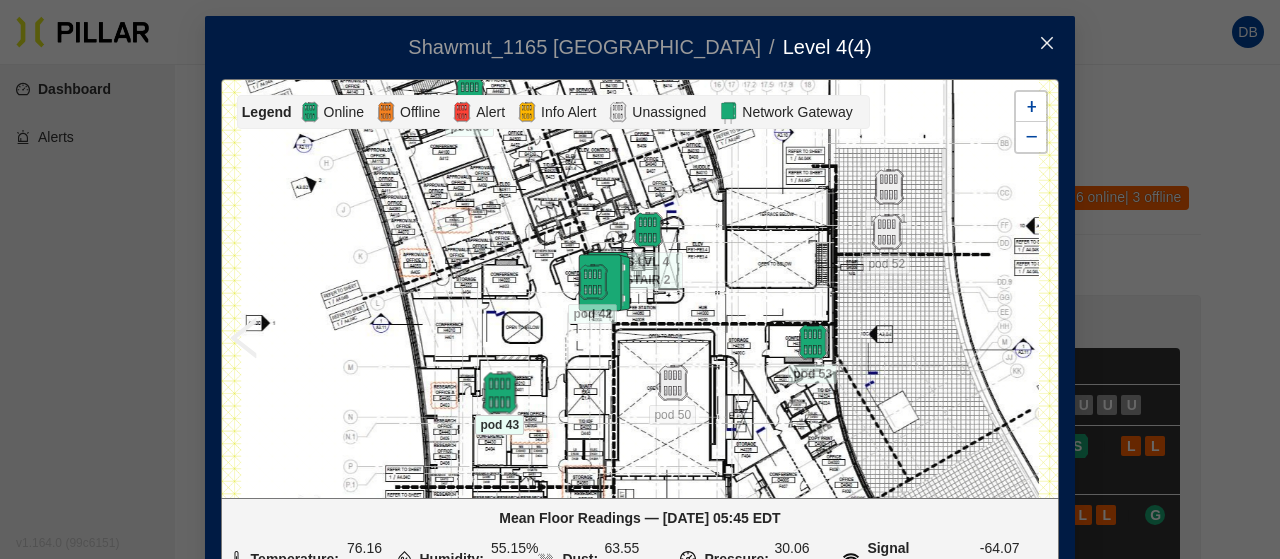 click at bounding box center [499, 393] 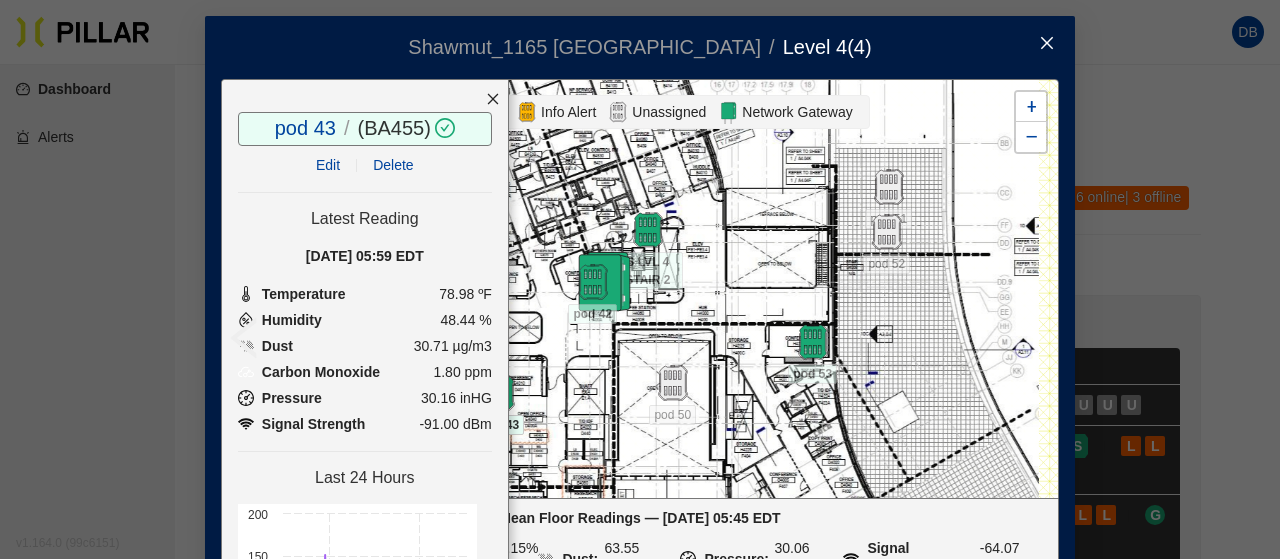 click 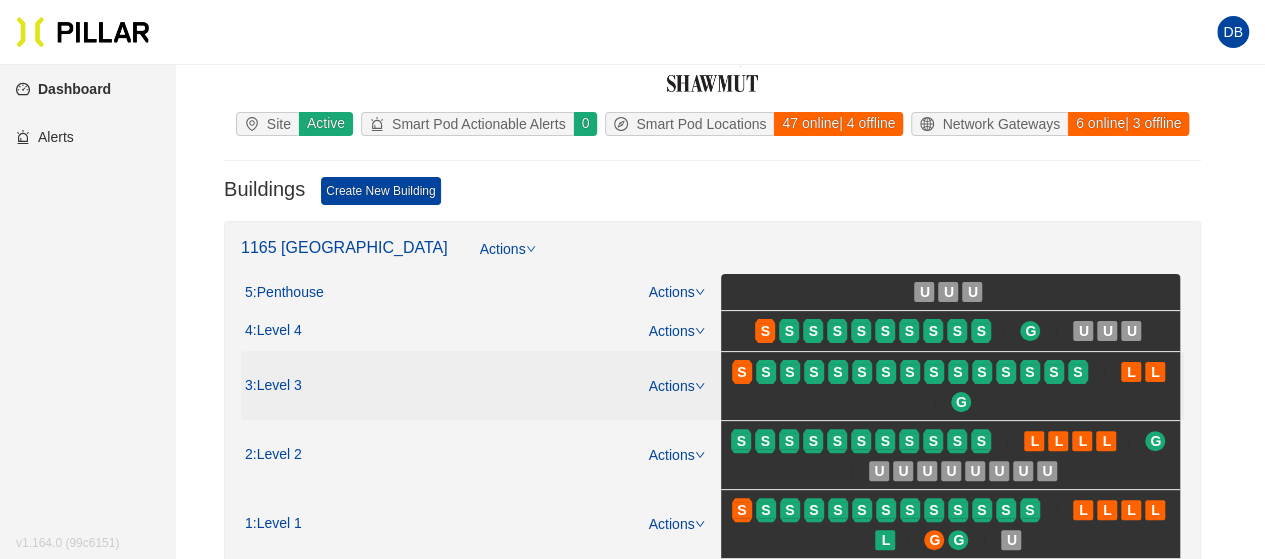 scroll, scrollTop: 100, scrollLeft: 0, axis: vertical 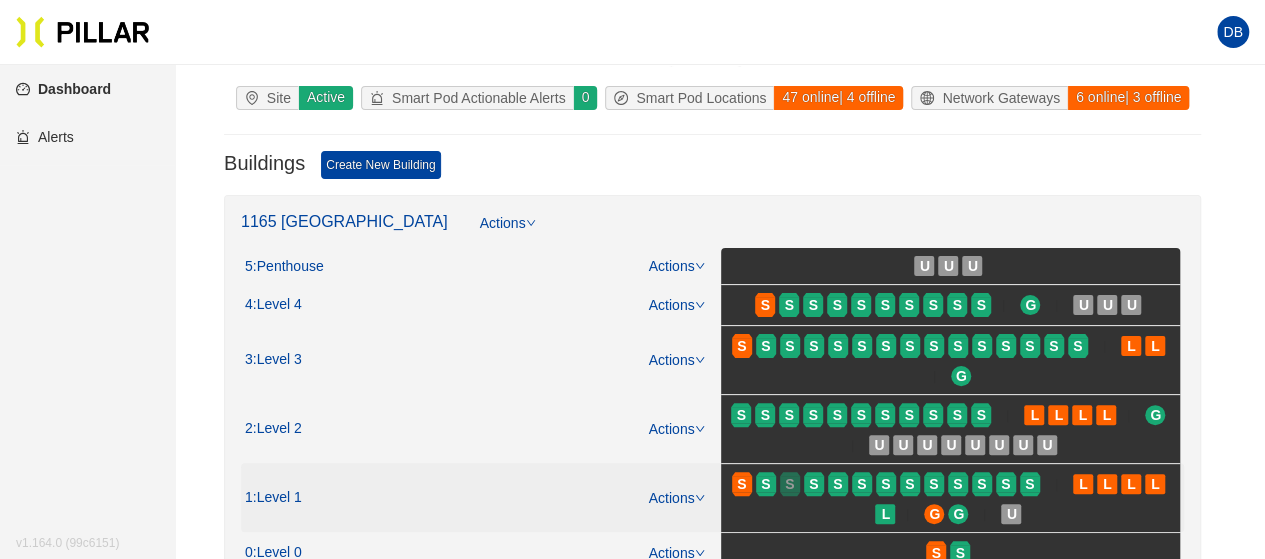 click at bounding box center (790, 494) 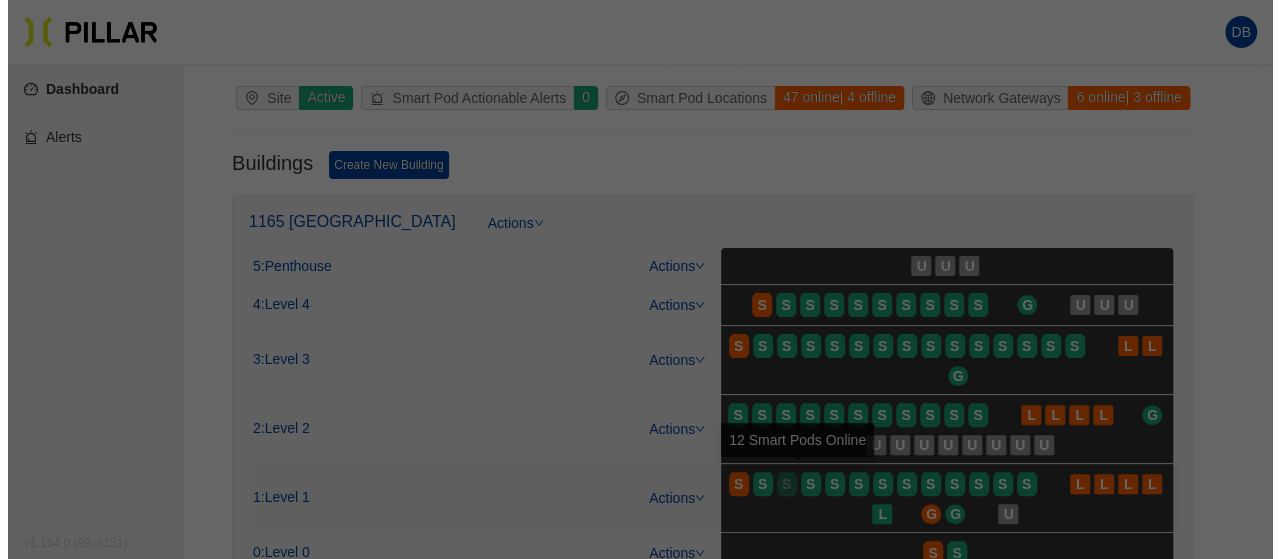 scroll, scrollTop: 0, scrollLeft: 0, axis: both 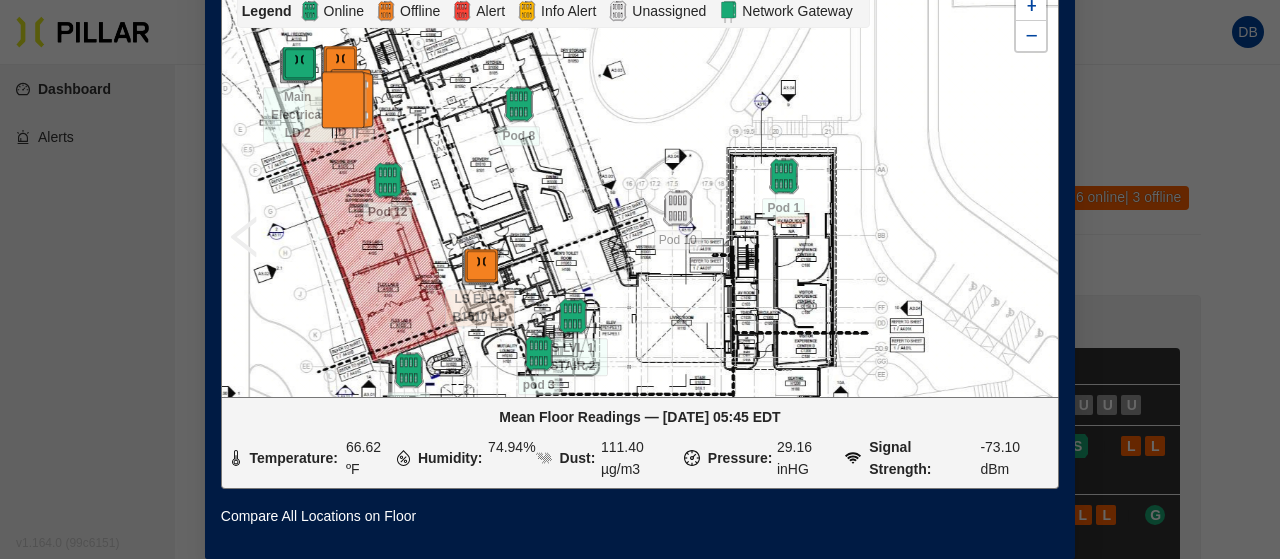 drag, startPoint x: 338, startPoint y: 188, endPoint x: 351, endPoint y: 387, distance: 199.42416 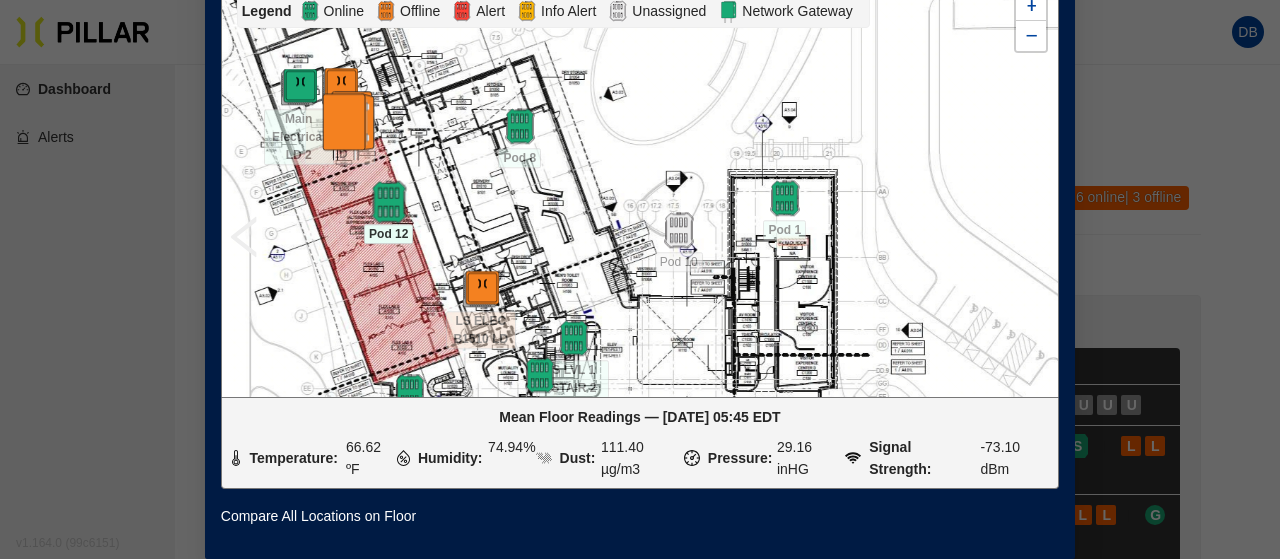 click at bounding box center [388, 202] 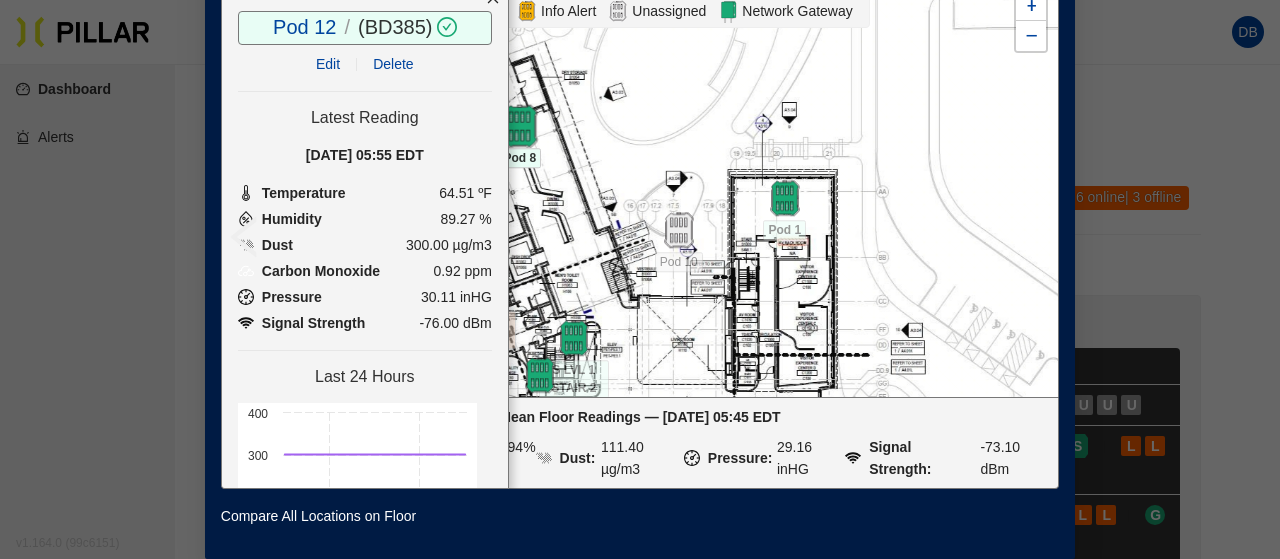 scroll, scrollTop: 80, scrollLeft: 0, axis: vertical 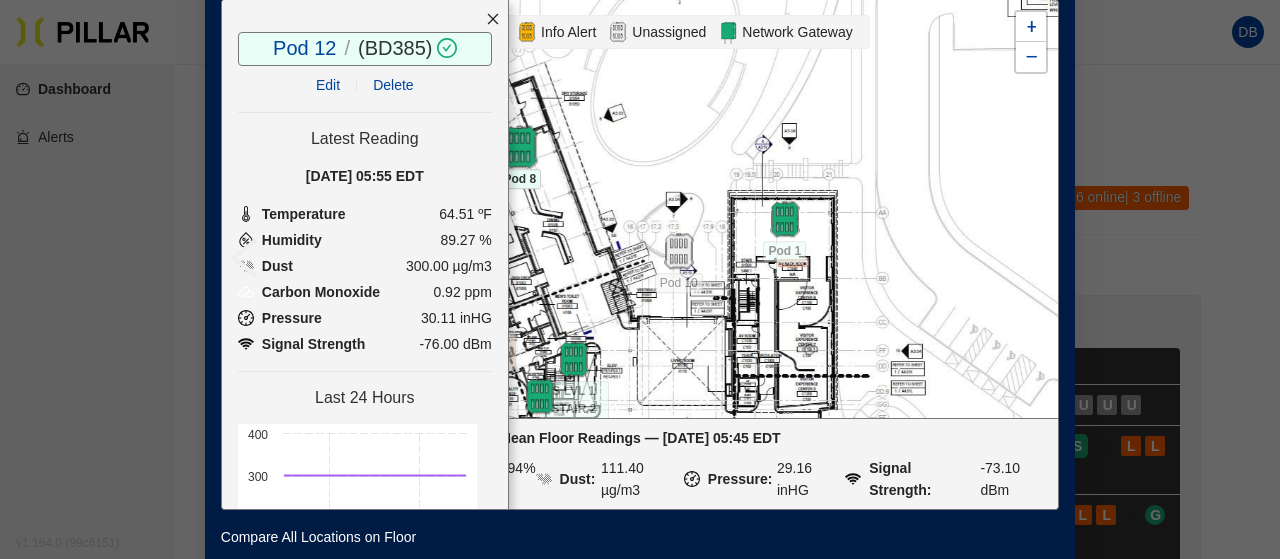 click on "ELEC 1040 LD
ELEC D1530 LD
LS ELEC B1510 LD
Main Electrical LD 2
Main Electric LD
N LVL 1 GYM
N LVL 1 STAIR 4
Pod 1
Pod 10
Pod 12
Pod 13
+" at bounding box center (640, 208) 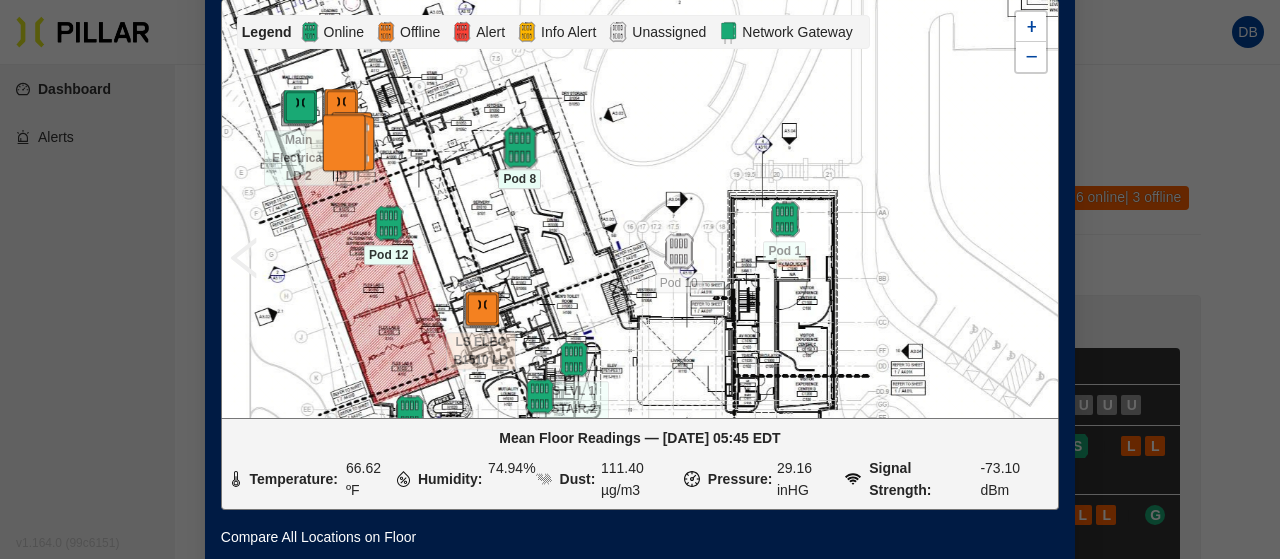 click at bounding box center [519, 147] 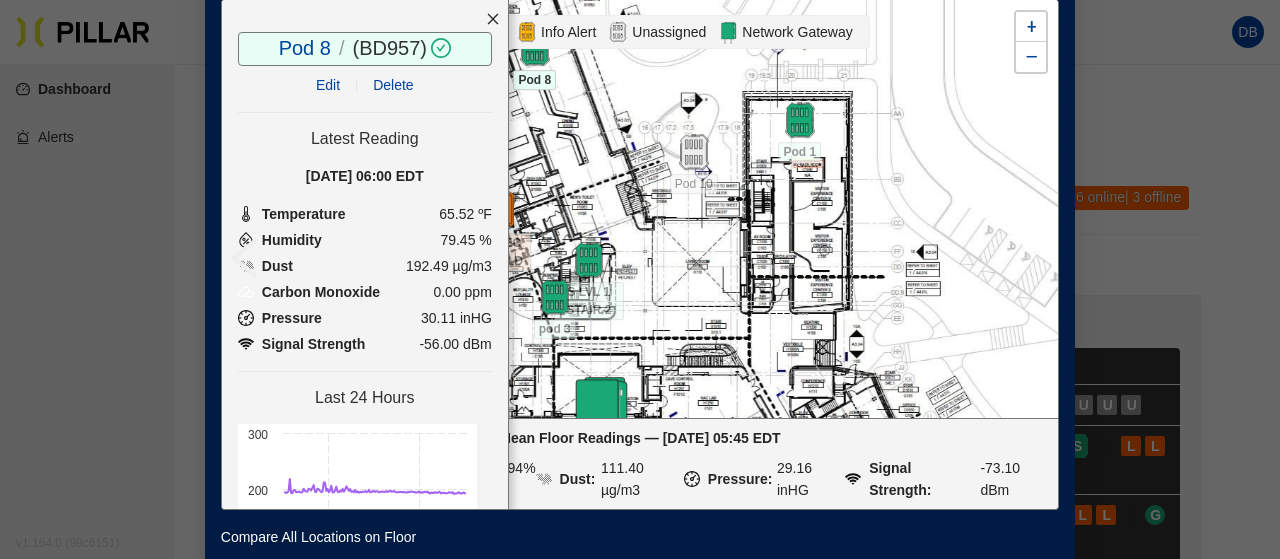 drag, startPoint x: 624, startPoint y: 164, endPoint x: 639, endPoint y: 65, distance: 100.12991 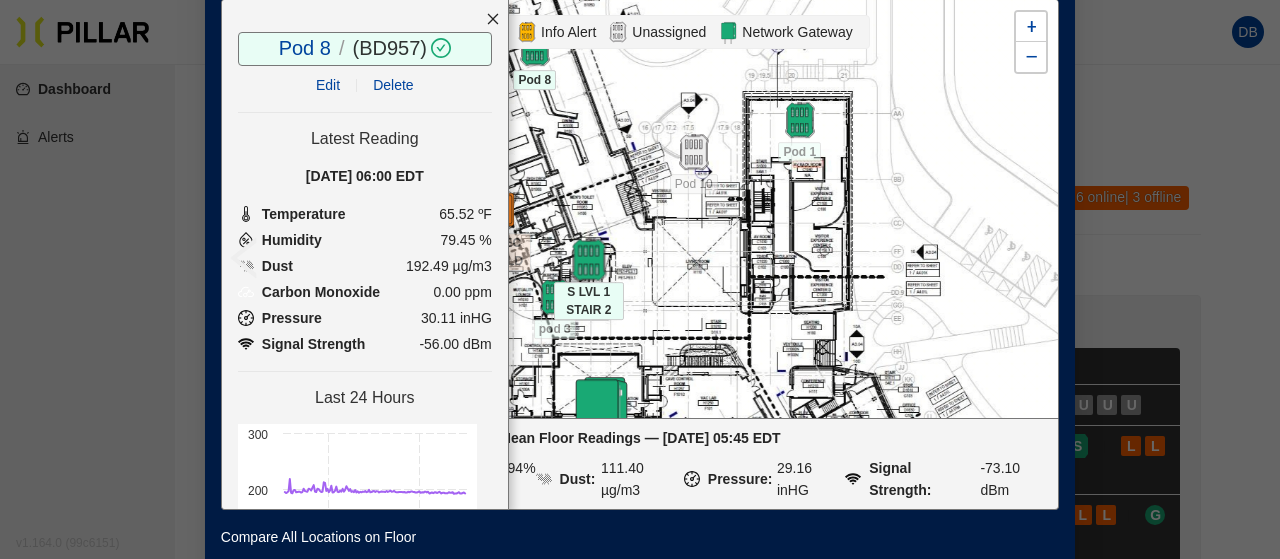 click at bounding box center (588, 260) 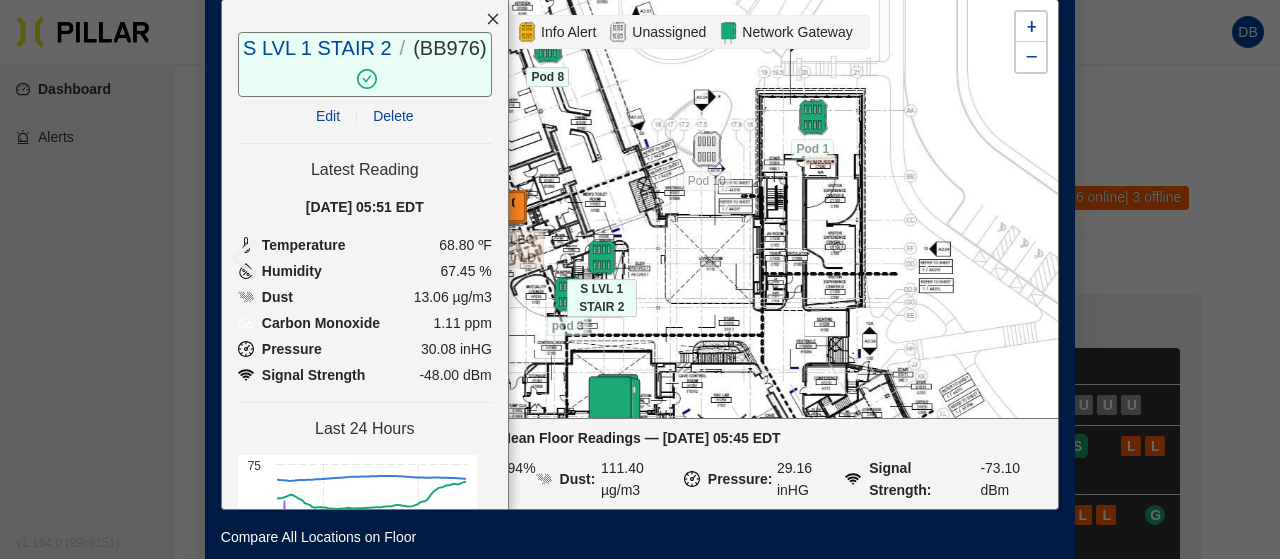 drag, startPoint x: 655, startPoint y: 119, endPoint x: 740, endPoint y: 51, distance: 108.85311 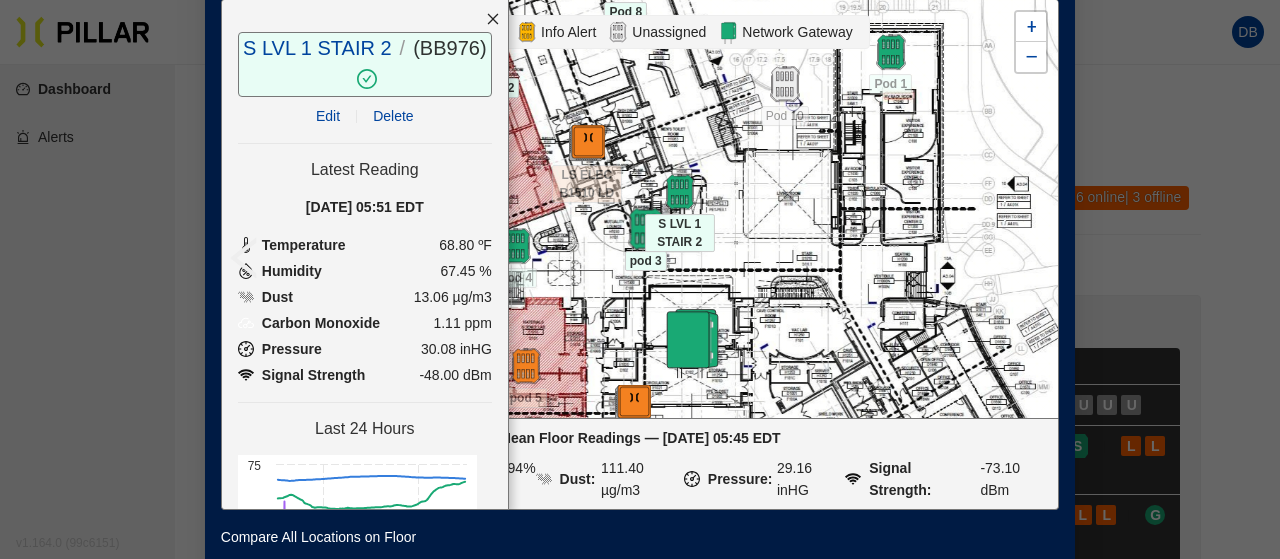 click at bounding box center (645, 229) 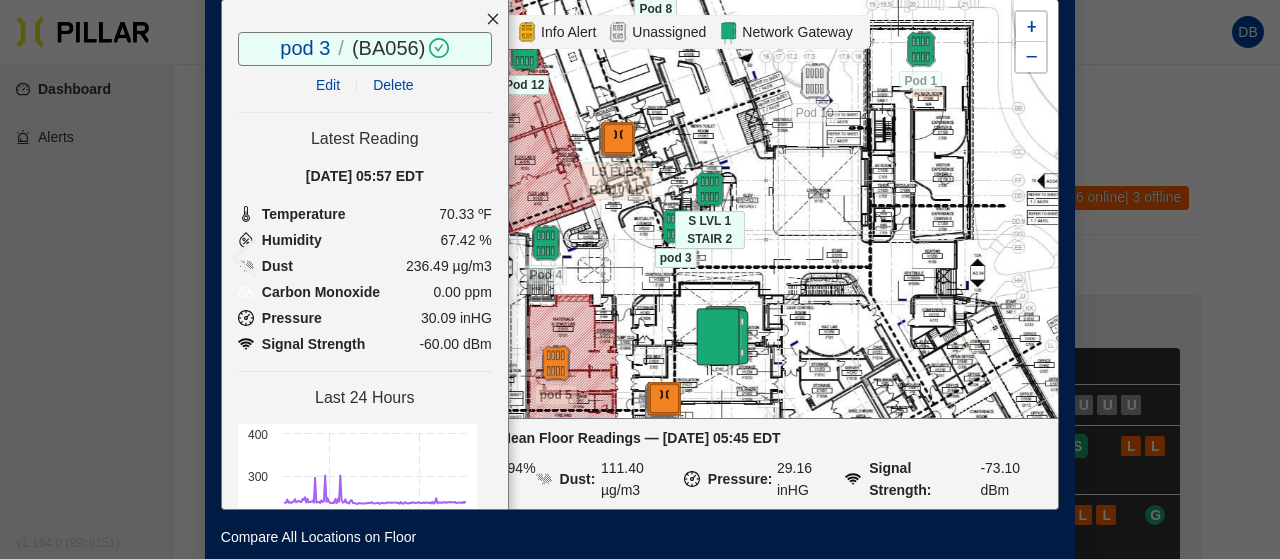 drag, startPoint x: 526, startPoint y: 304, endPoint x: 669, endPoint y: 265, distance: 148.22281 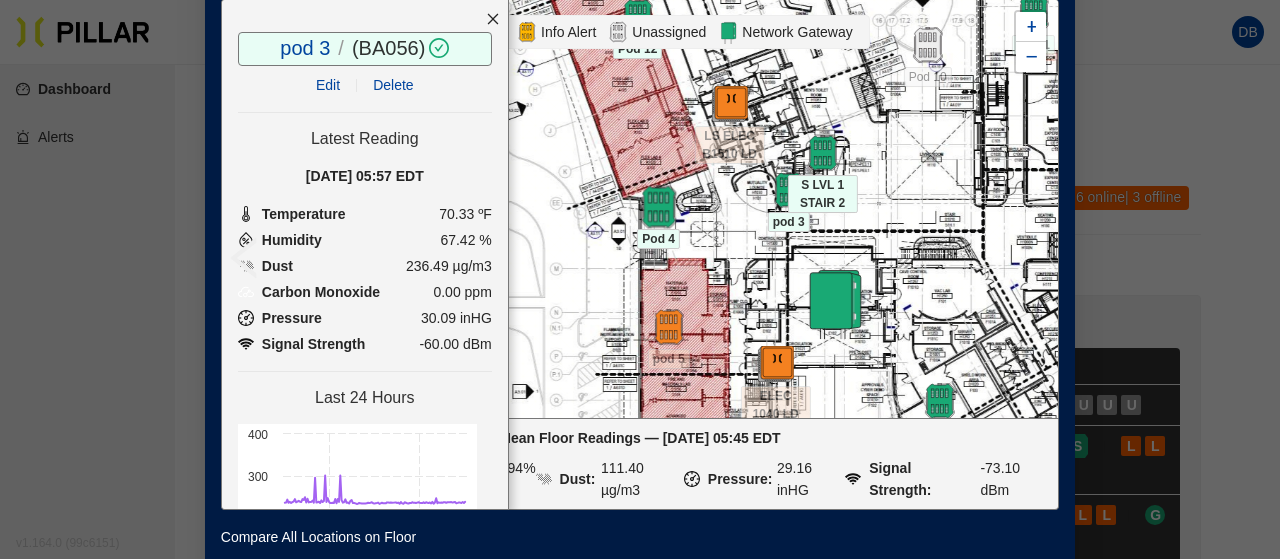 click at bounding box center (658, 207) 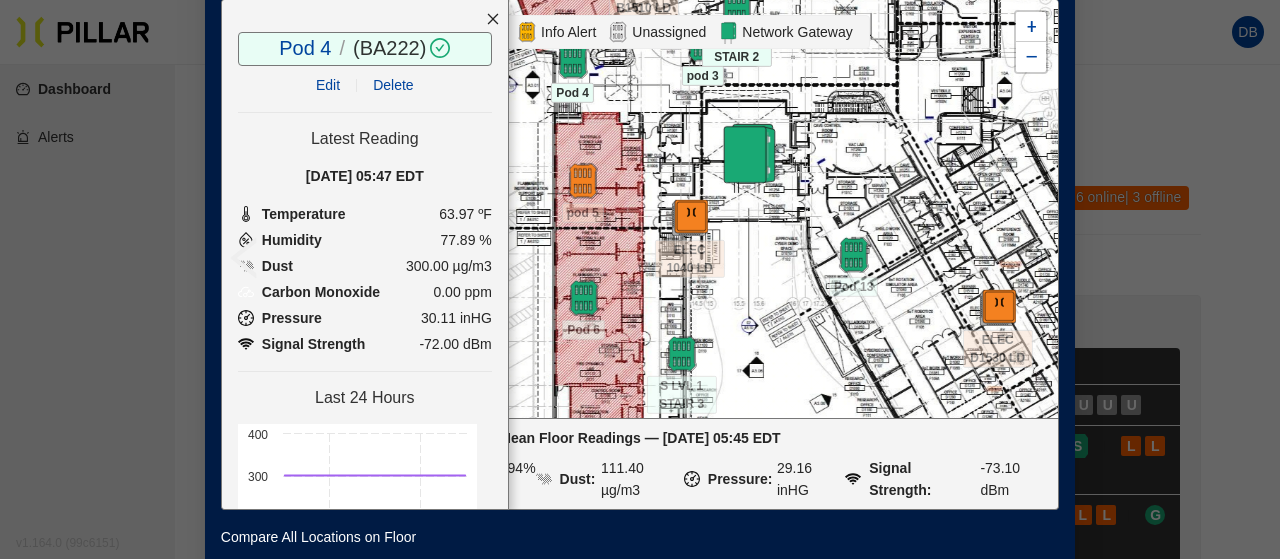 drag, startPoint x: 692, startPoint y: 250, endPoint x: 606, endPoint y: 101, distance: 172.03778 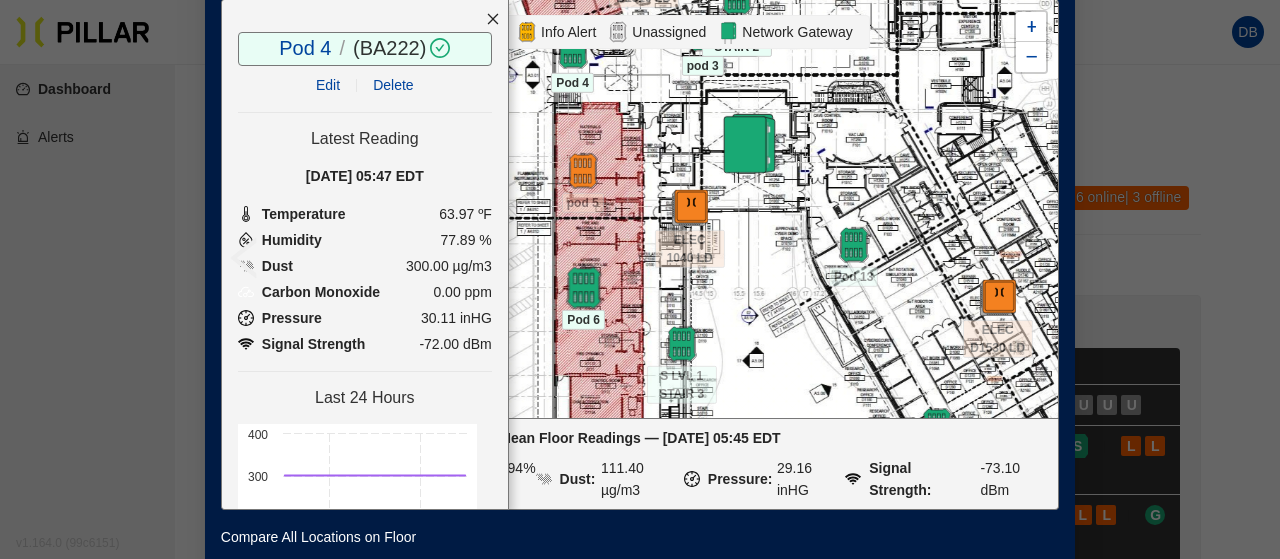 click at bounding box center [583, 288] 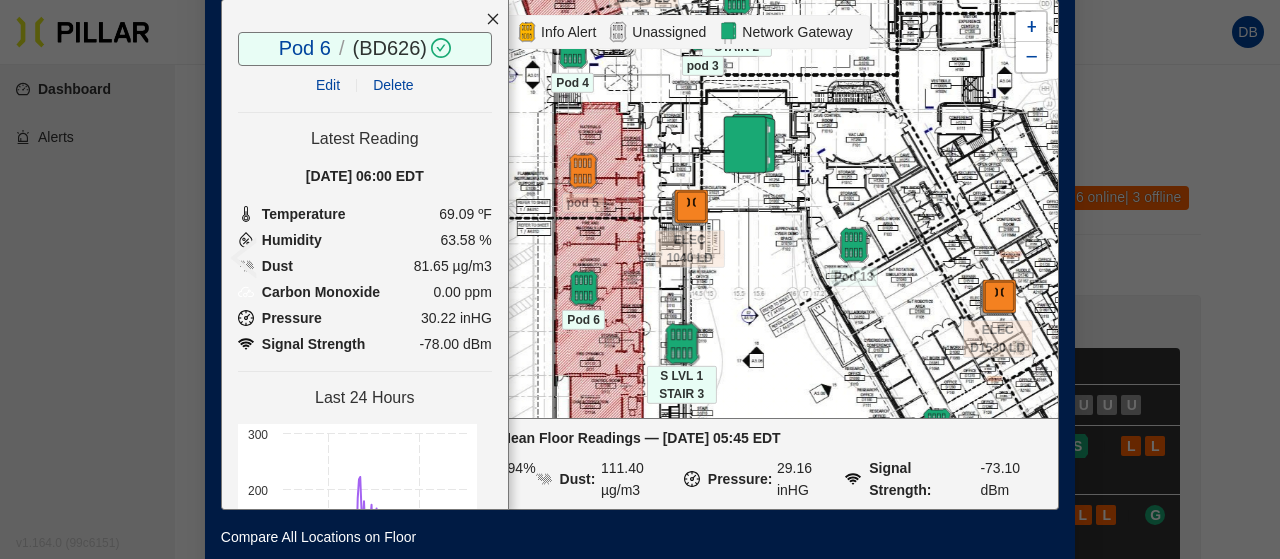 click at bounding box center (681, 344) 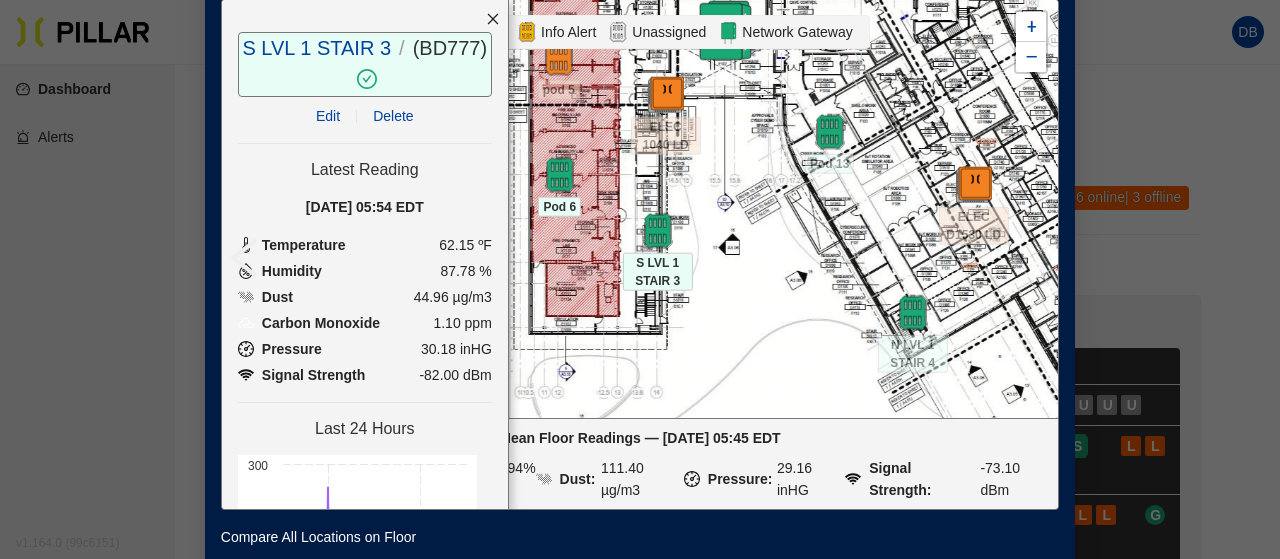 drag, startPoint x: 723, startPoint y: 256, endPoint x: 726, endPoint y: 234, distance: 22.203604 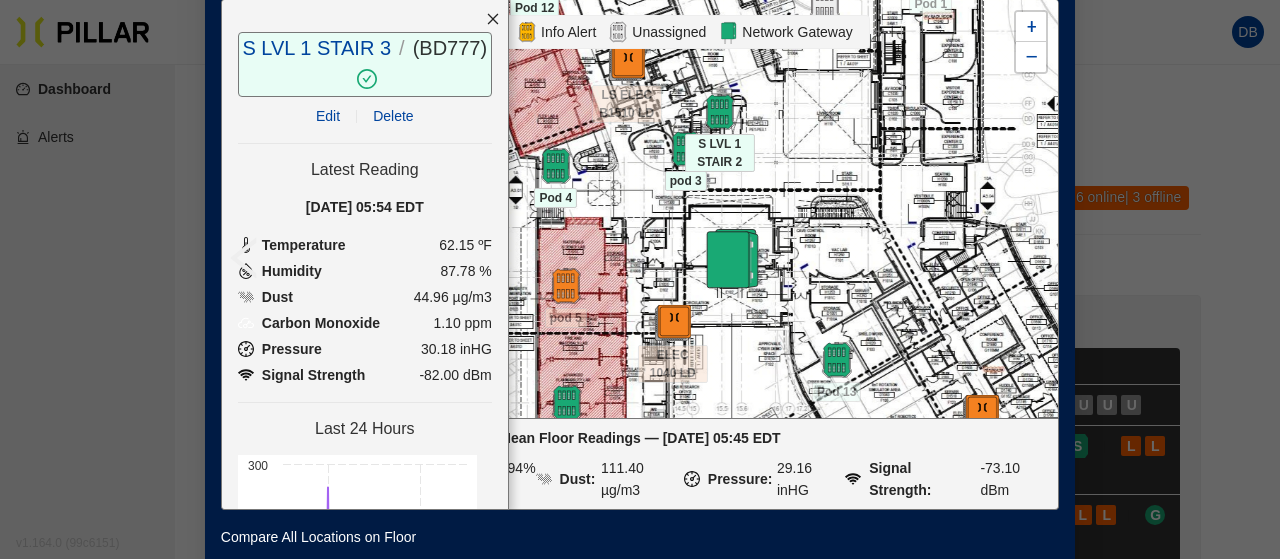 drag, startPoint x: 707, startPoint y: 165, endPoint x: 714, endPoint y: 393, distance: 228.10744 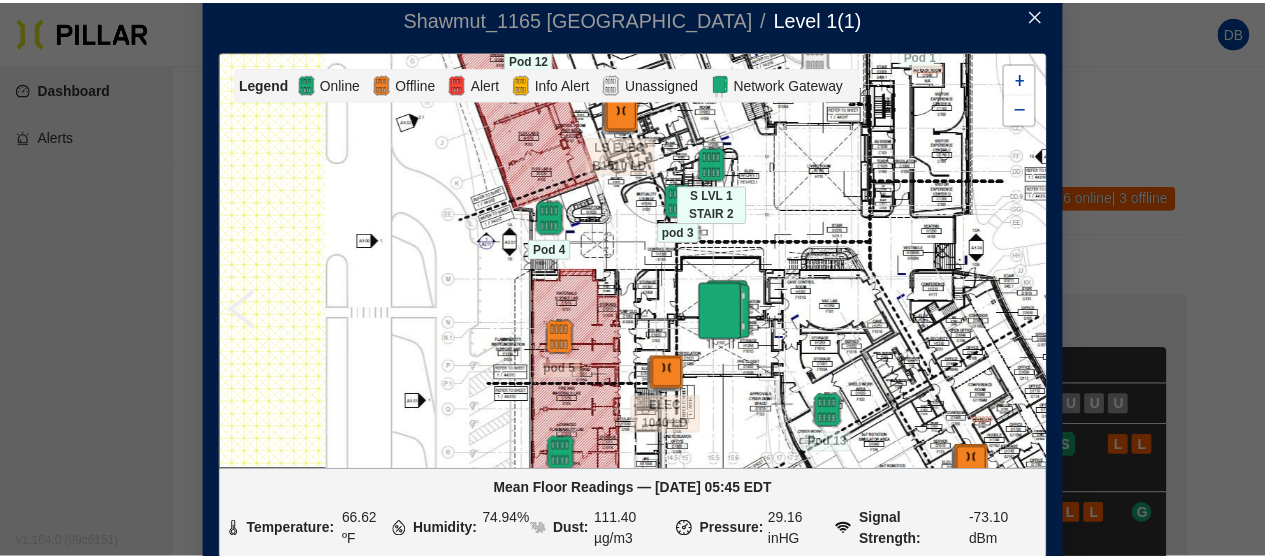 scroll, scrollTop: 0, scrollLeft: 0, axis: both 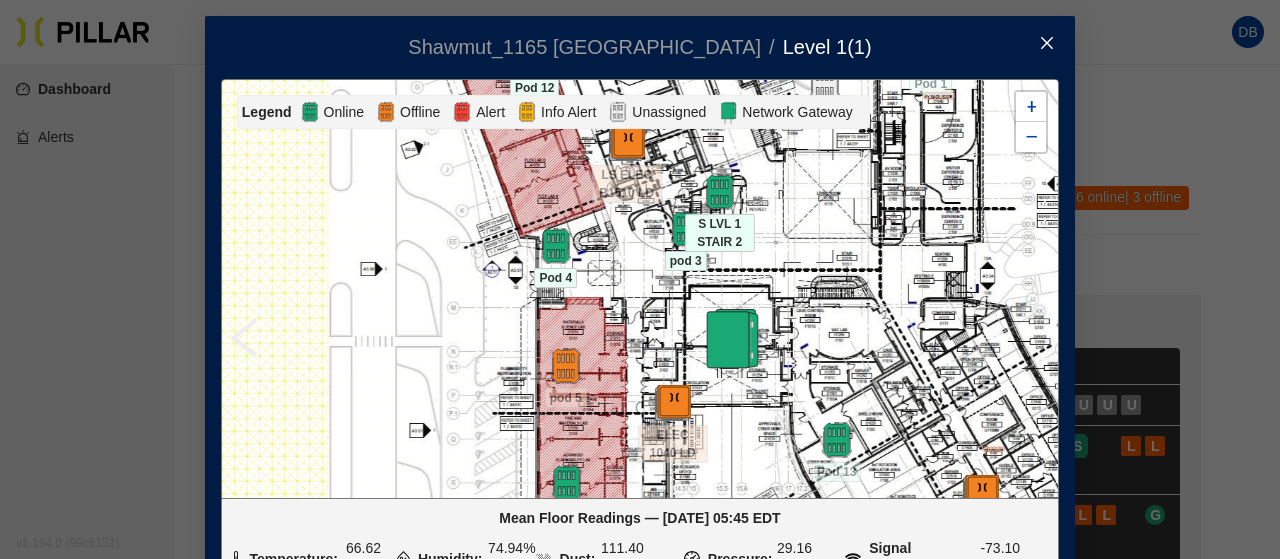 click at bounding box center (1047, 44) 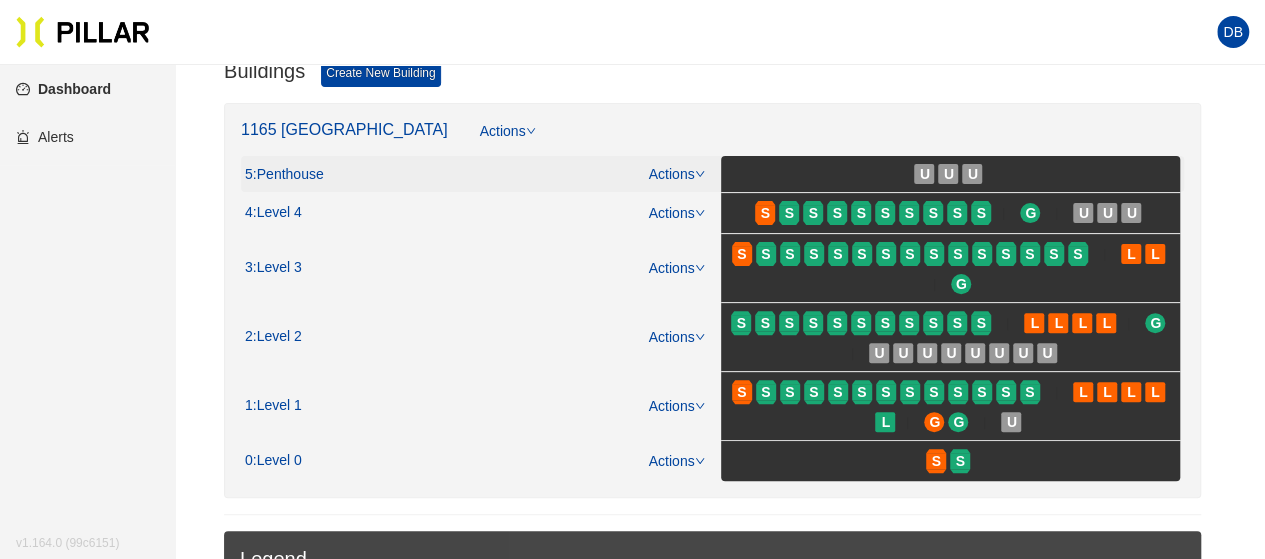 scroll, scrollTop: 200, scrollLeft: 0, axis: vertical 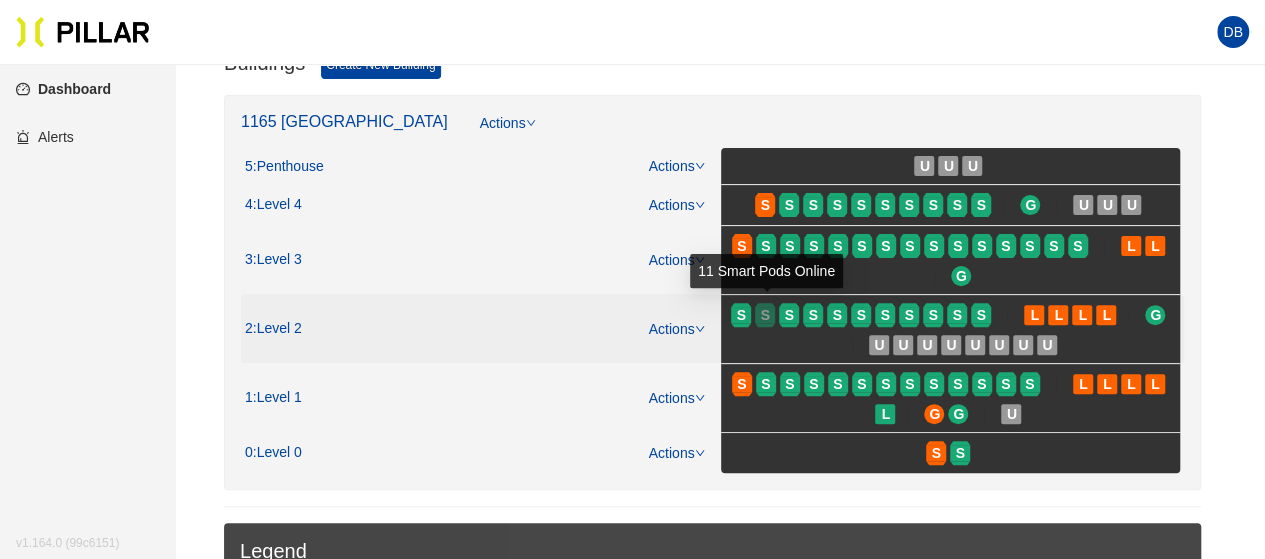 click on "S" at bounding box center (765, 315) 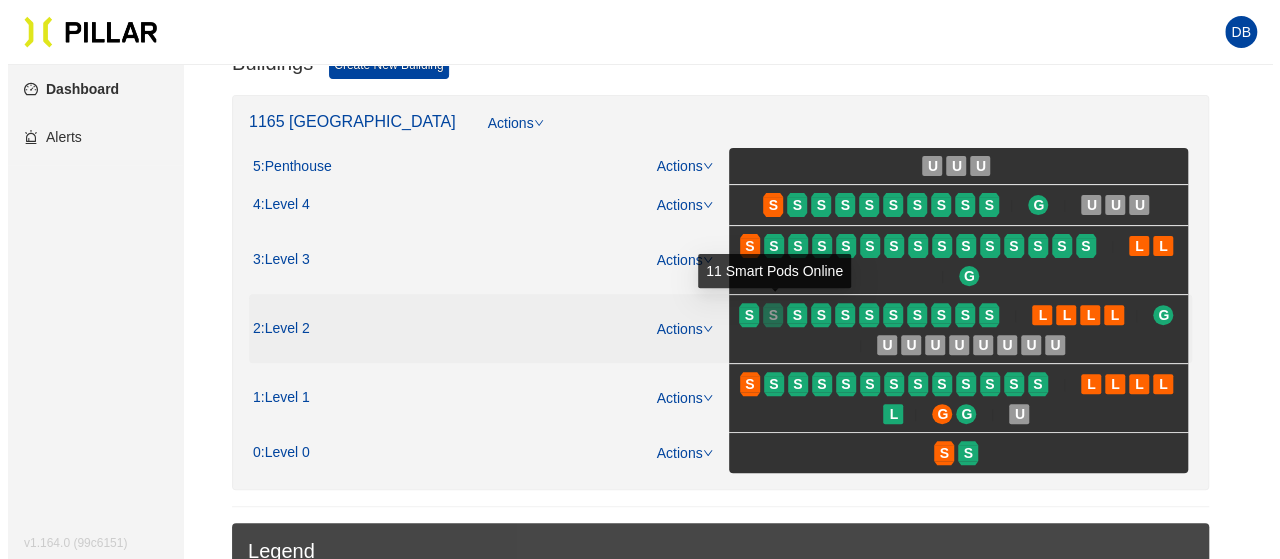 scroll, scrollTop: 0, scrollLeft: 0, axis: both 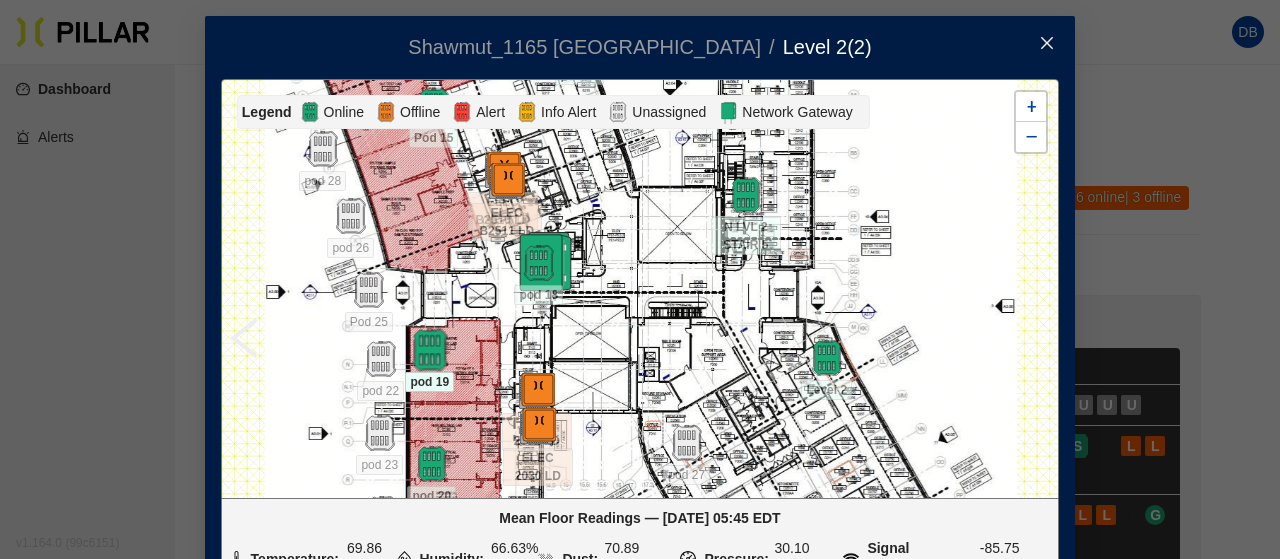 click at bounding box center (429, 350) 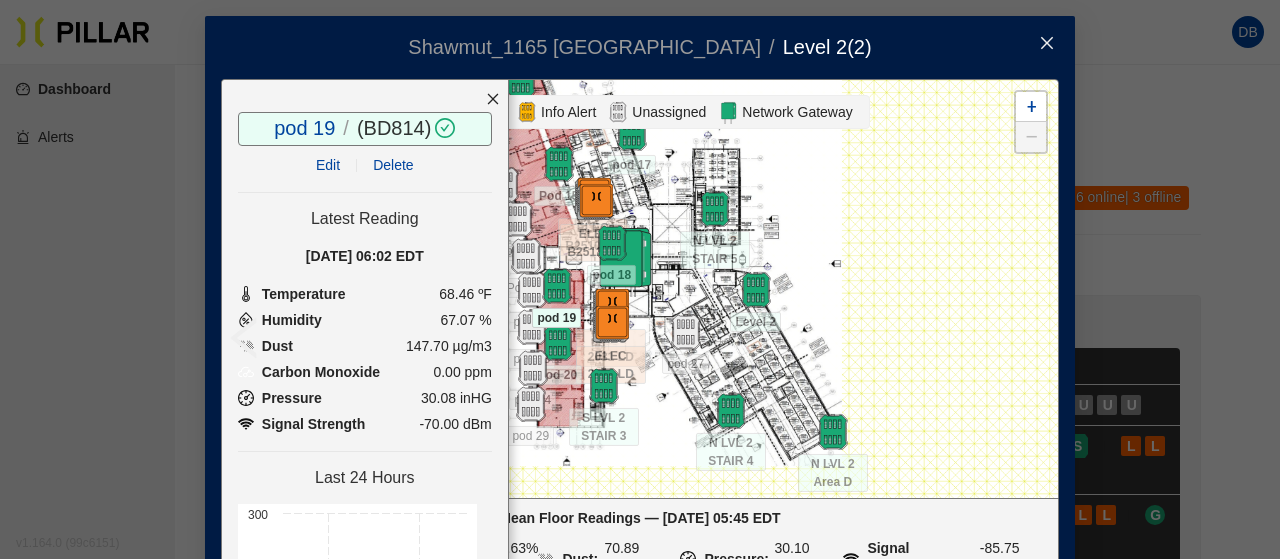 drag, startPoint x: 642, startPoint y: 353, endPoint x: 667, endPoint y: 247, distance: 108.90822 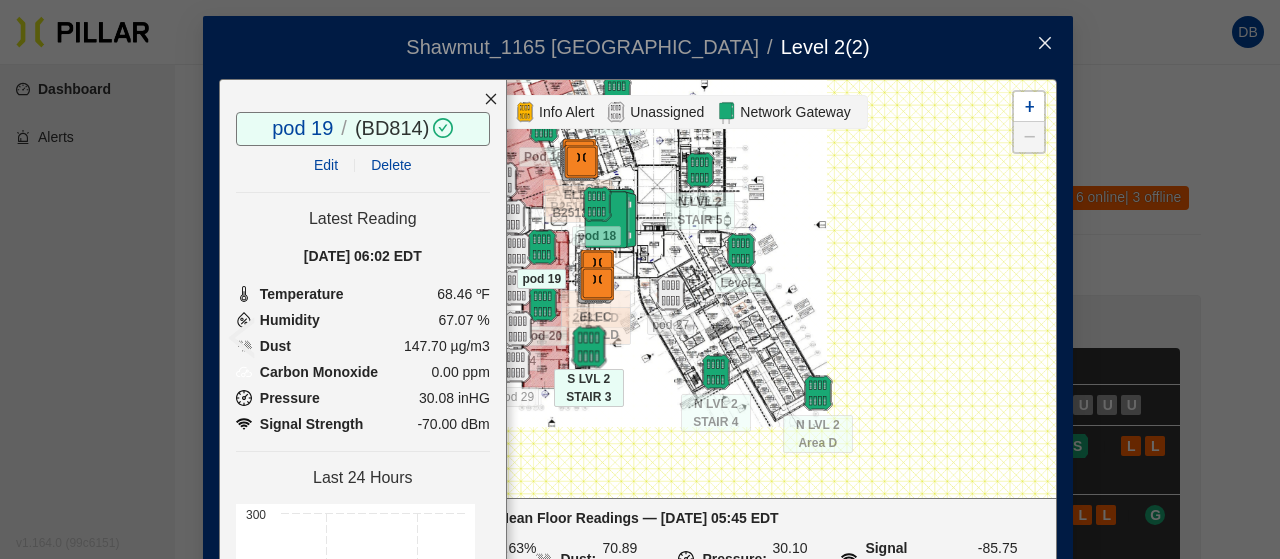click at bounding box center (588, 347) 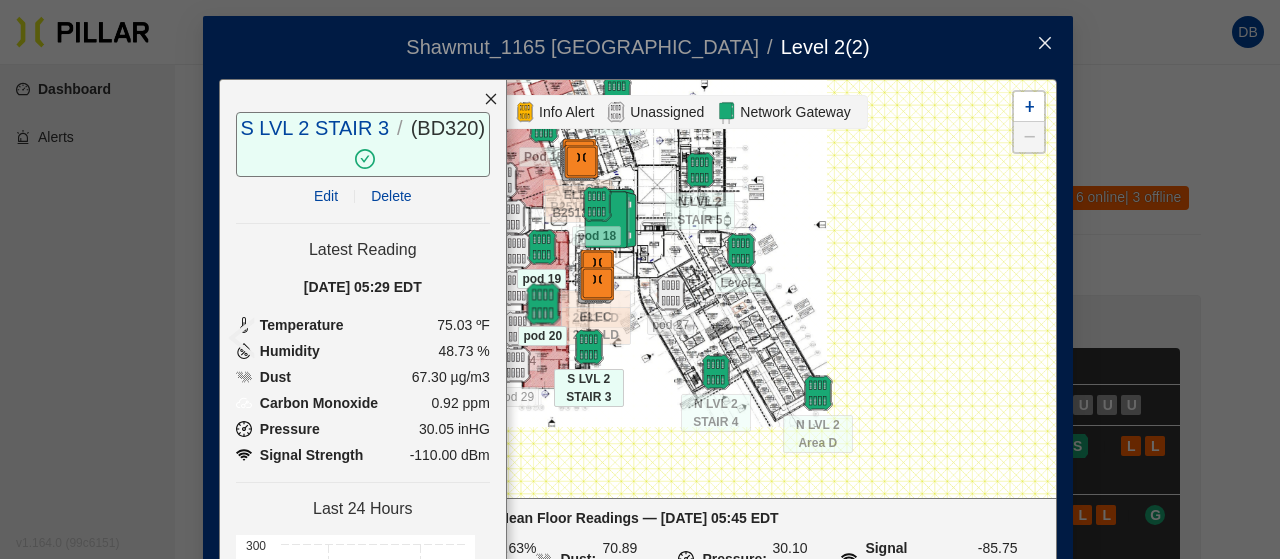 click at bounding box center [542, 304] 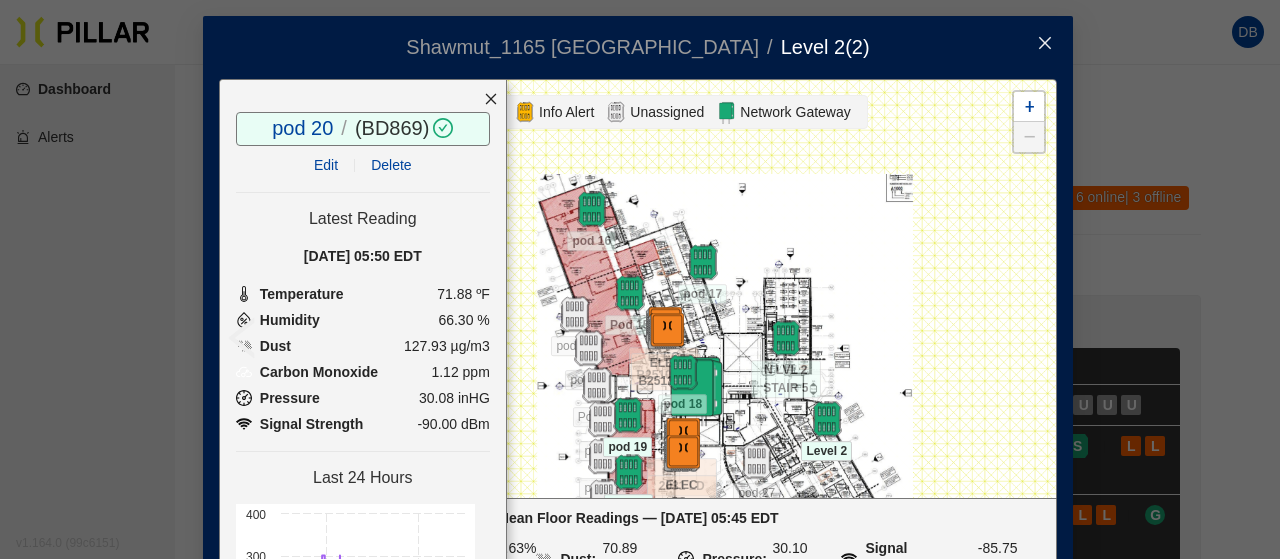drag, startPoint x: 732, startPoint y: 284, endPoint x: 815, endPoint y: 441, distance: 177.58942 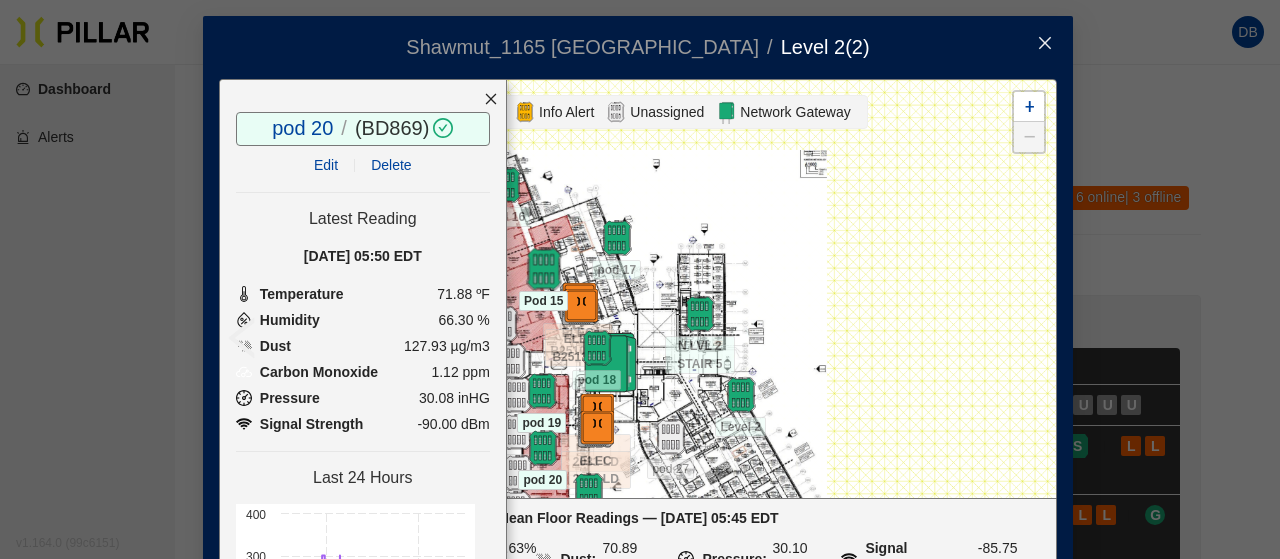click at bounding box center [543, 269] 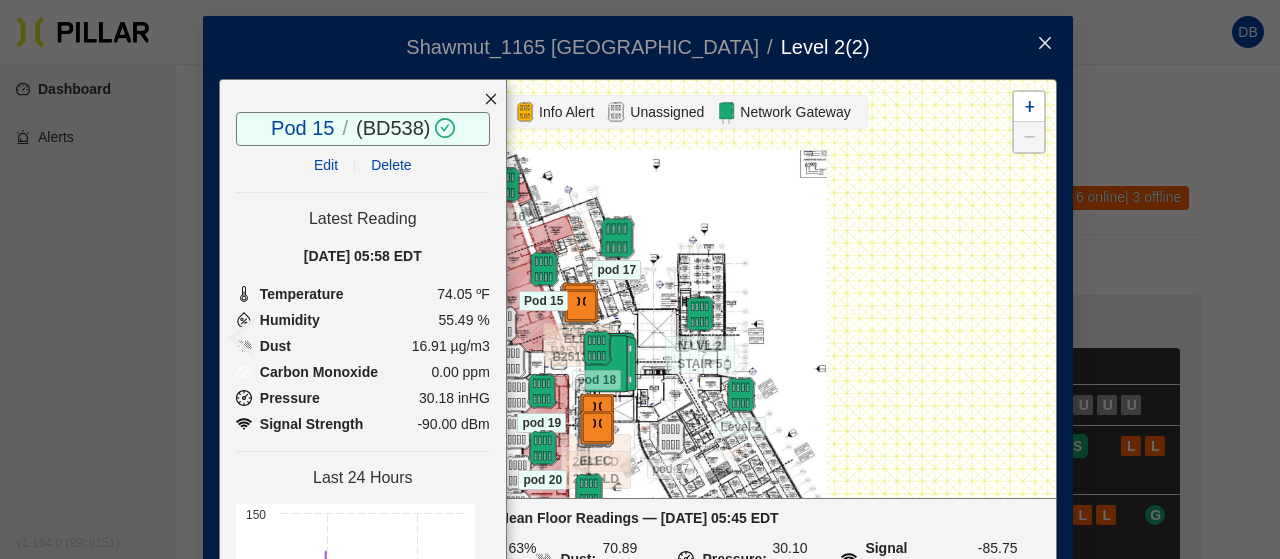 click at bounding box center [616, 238] 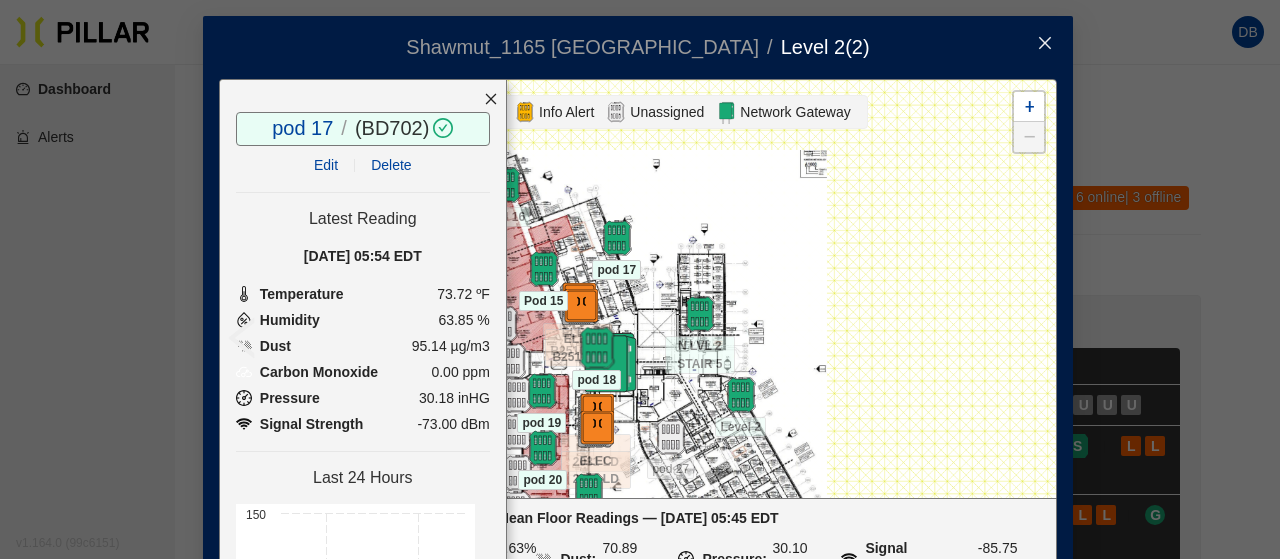 click at bounding box center (596, 348) 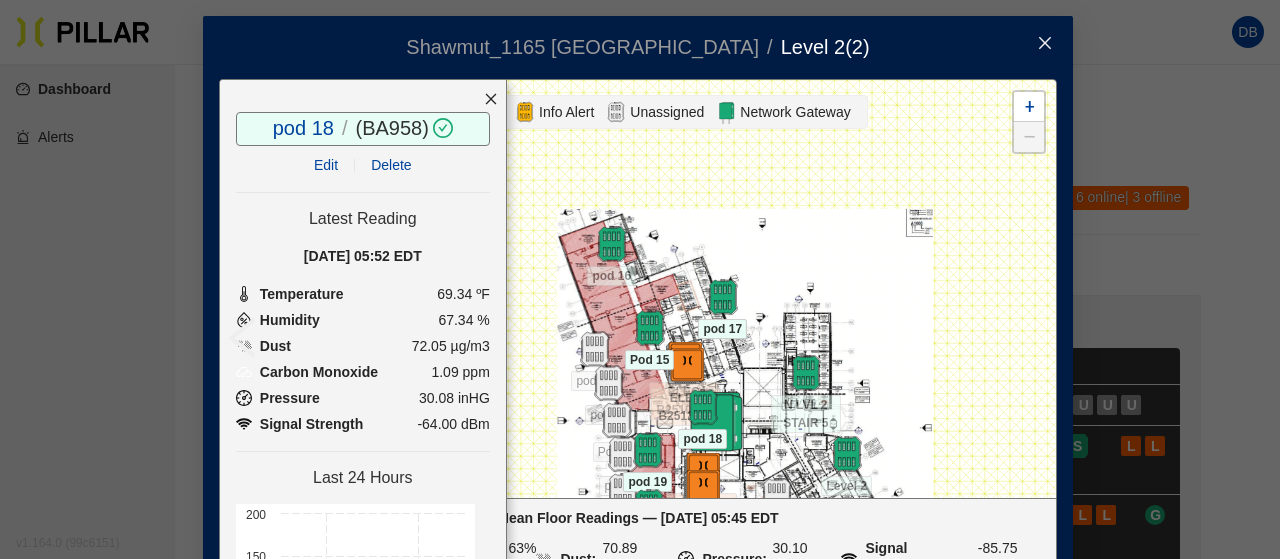 drag, startPoint x: 660, startPoint y: 227, endPoint x: 708, endPoint y: 283, distance: 73.756355 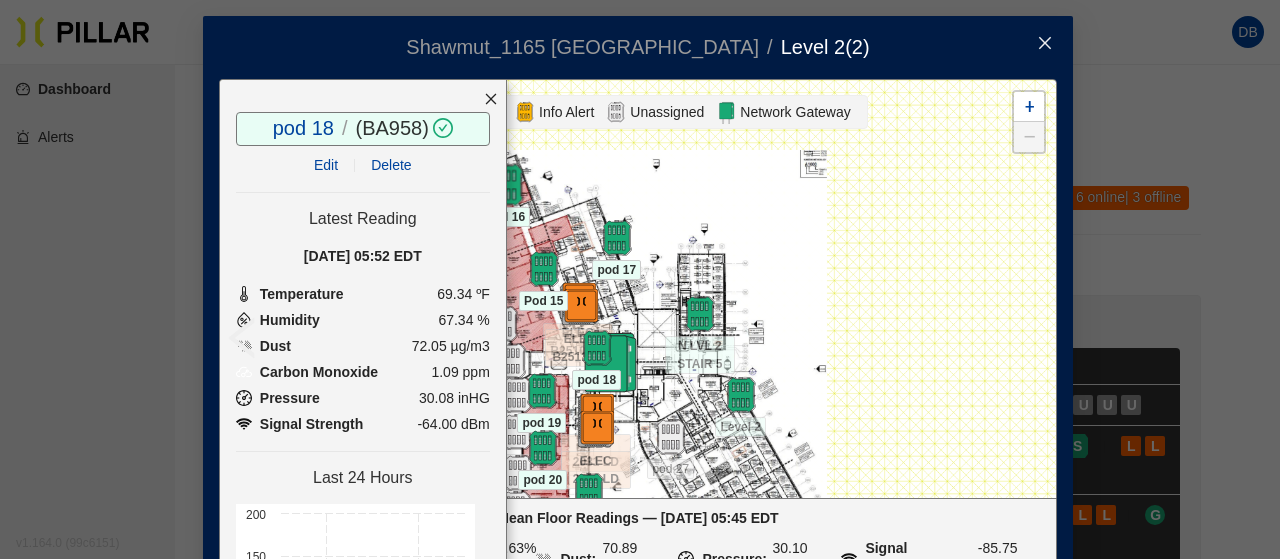 click at bounding box center (505, 185) 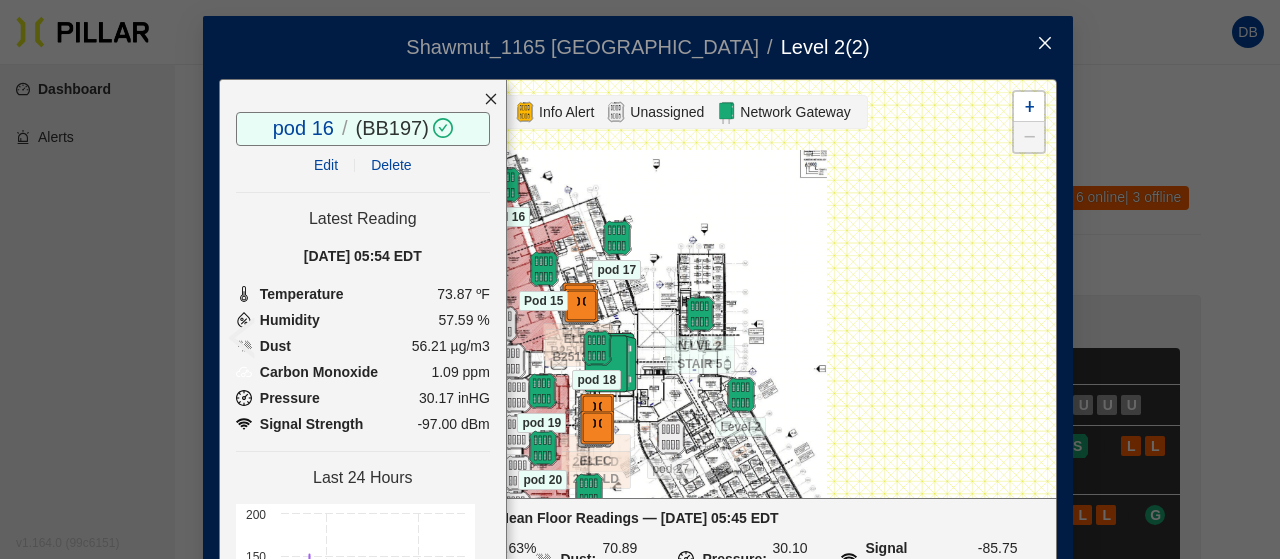 click 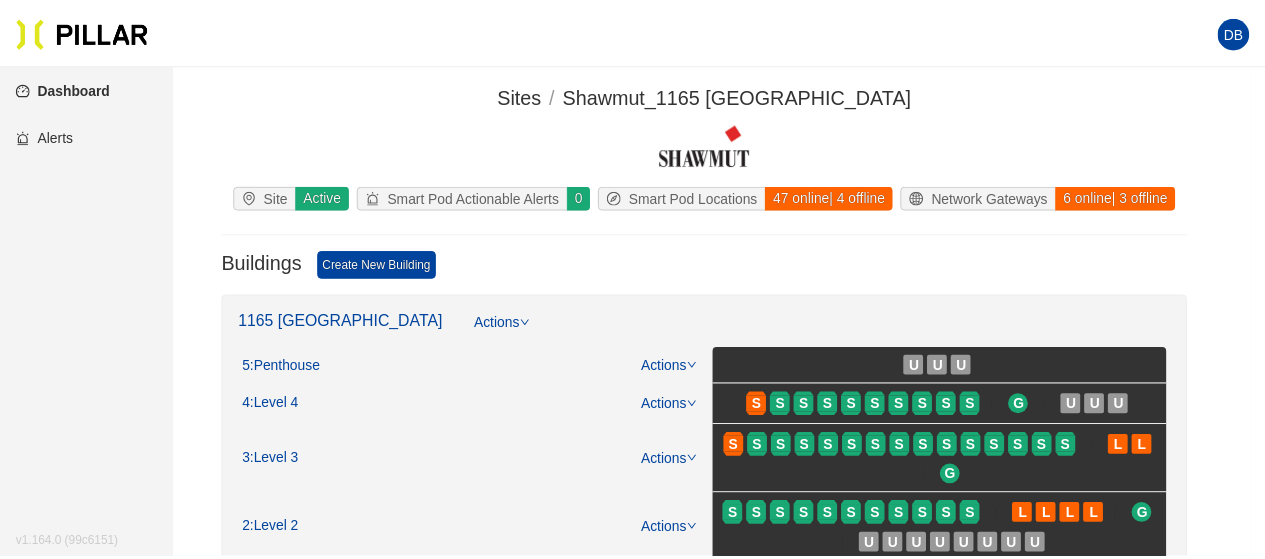 scroll, scrollTop: 0, scrollLeft: 0, axis: both 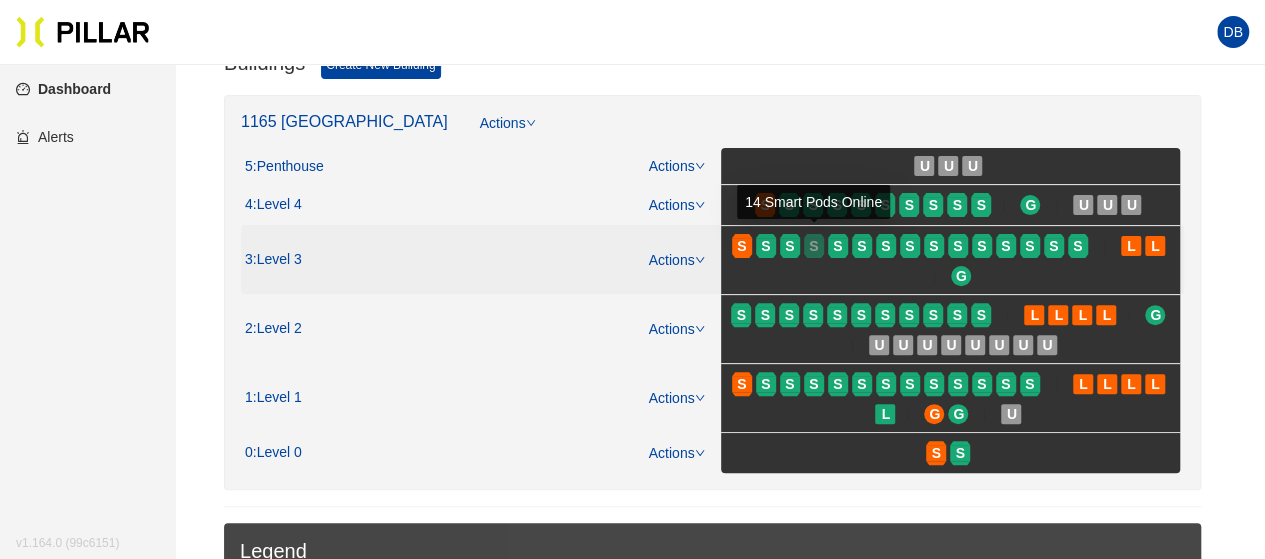 click on "S" at bounding box center [813, 246] 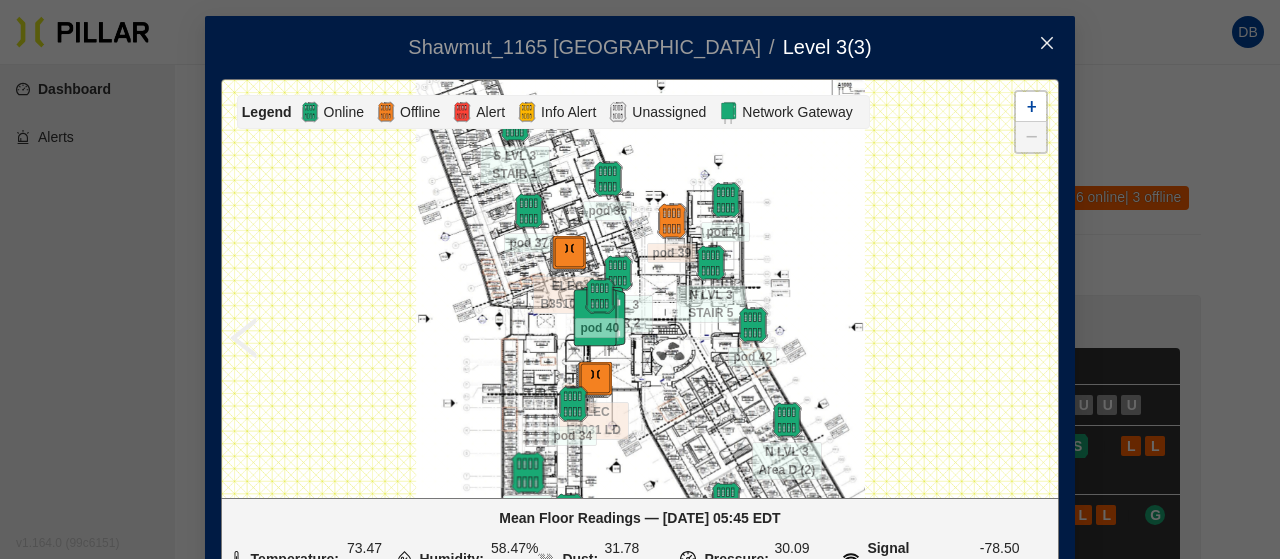 click at bounding box center (527, 473) 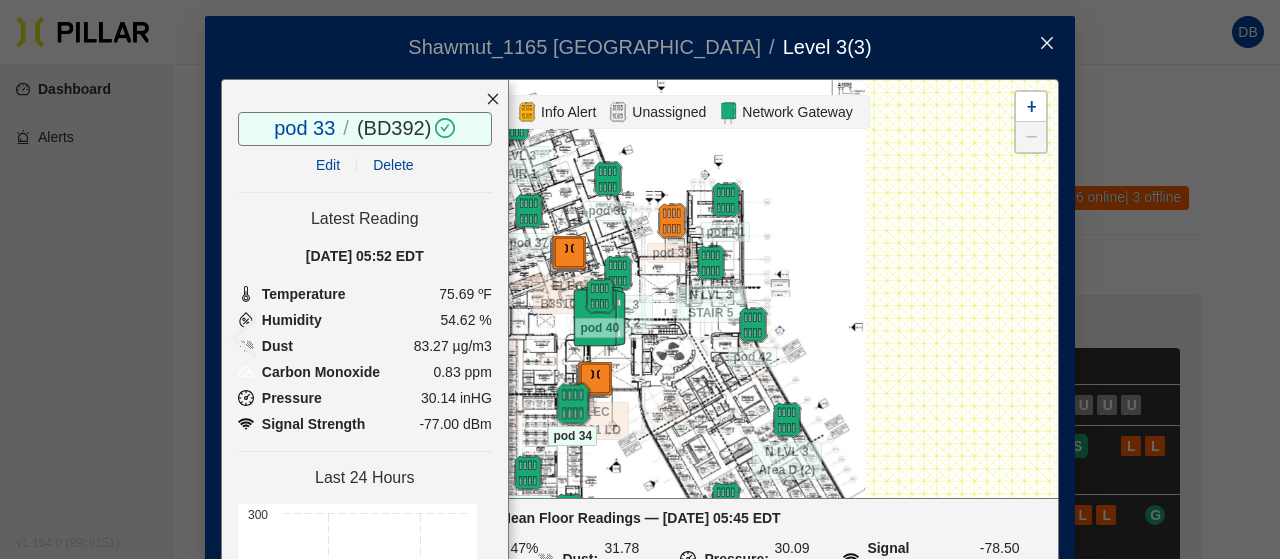 click at bounding box center [572, 404] 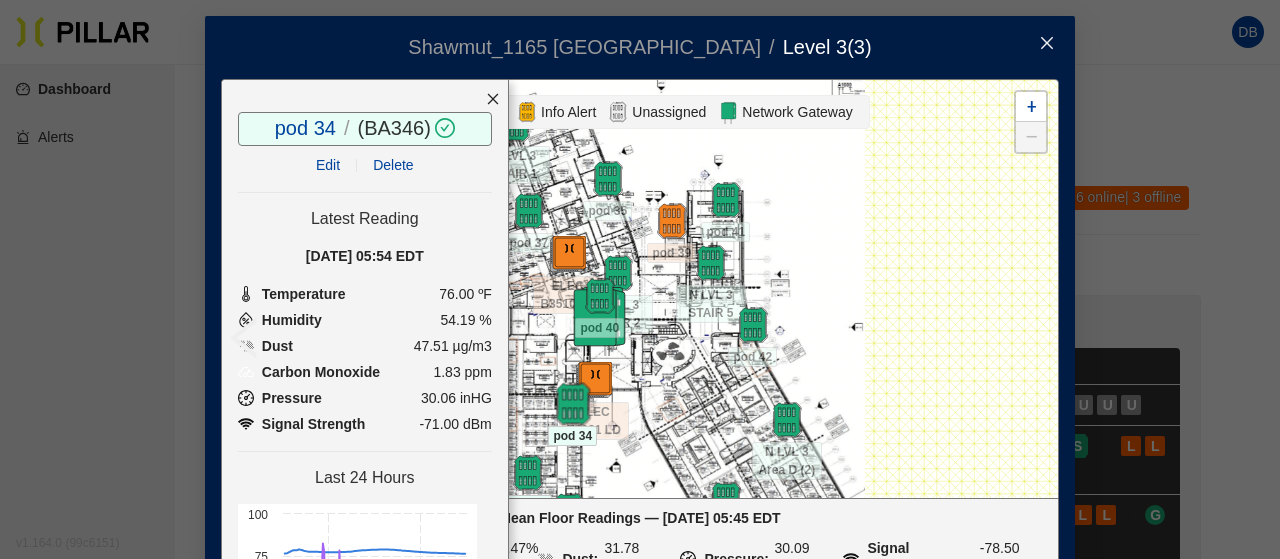 click at bounding box center [572, 404] 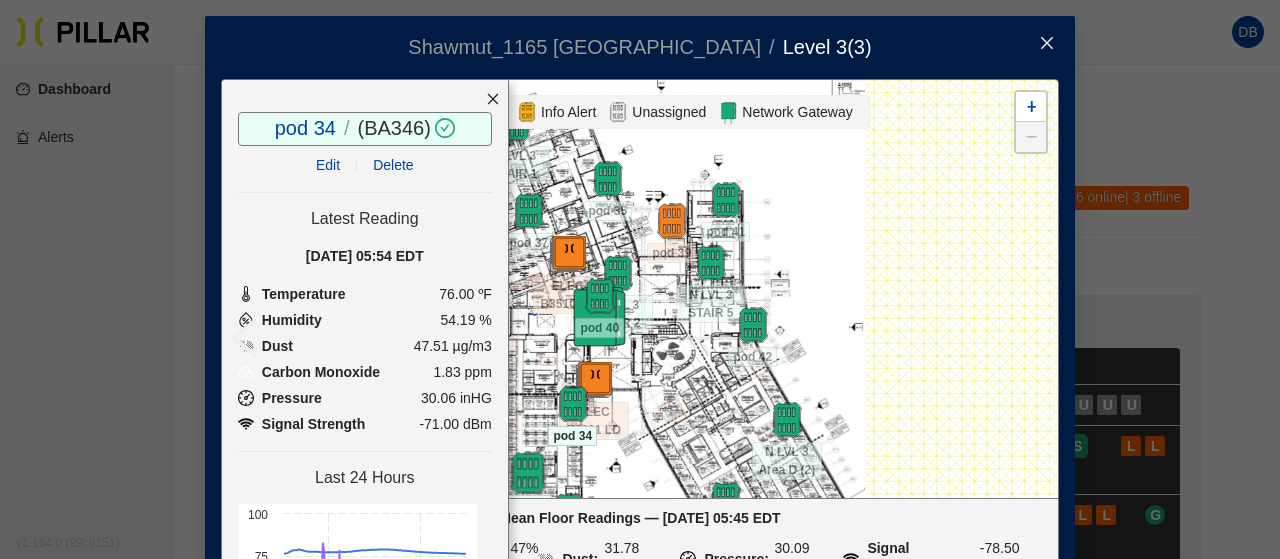 click at bounding box center [527, 473] 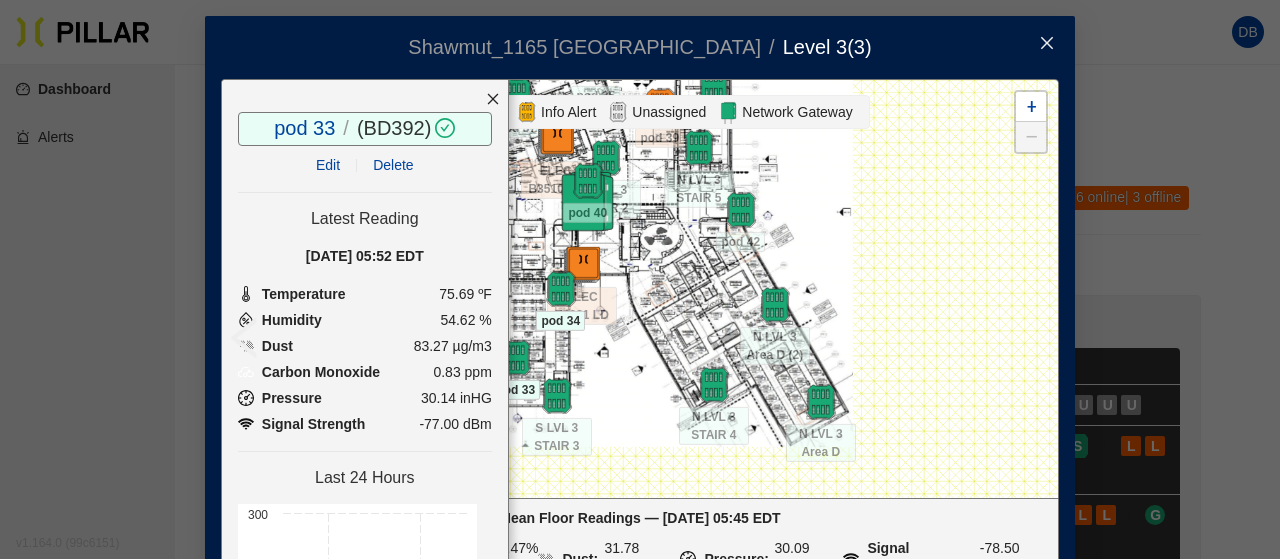 drag, startPoint x: 594, startPoint y: 473, endPoint x: 582, endPoint y: 355, distance: 118.6086 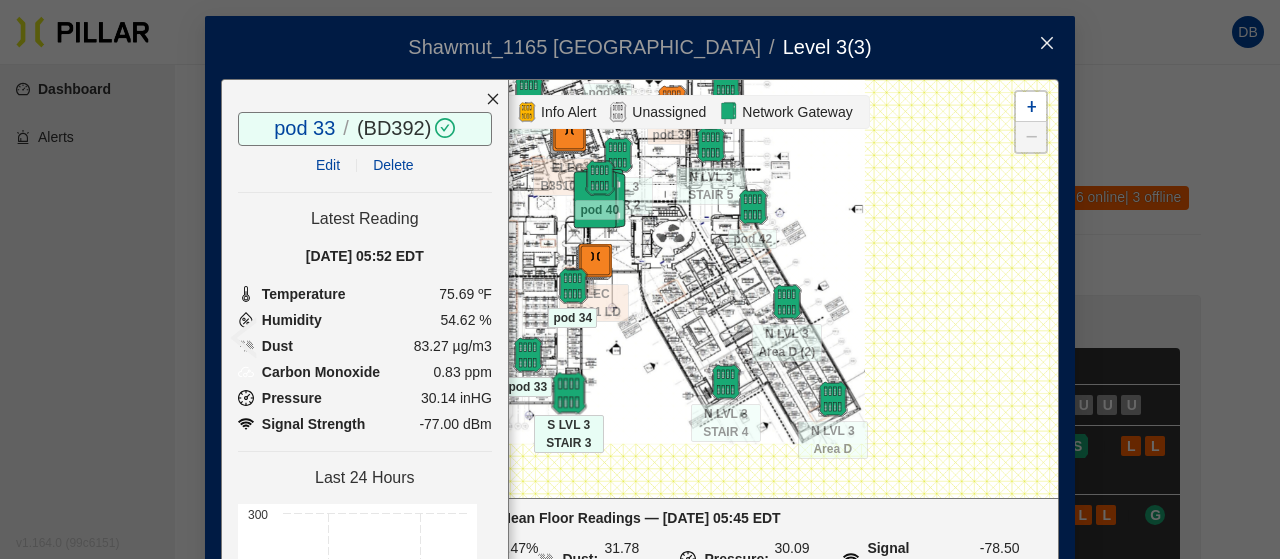 click at bounding box center [568, 393] 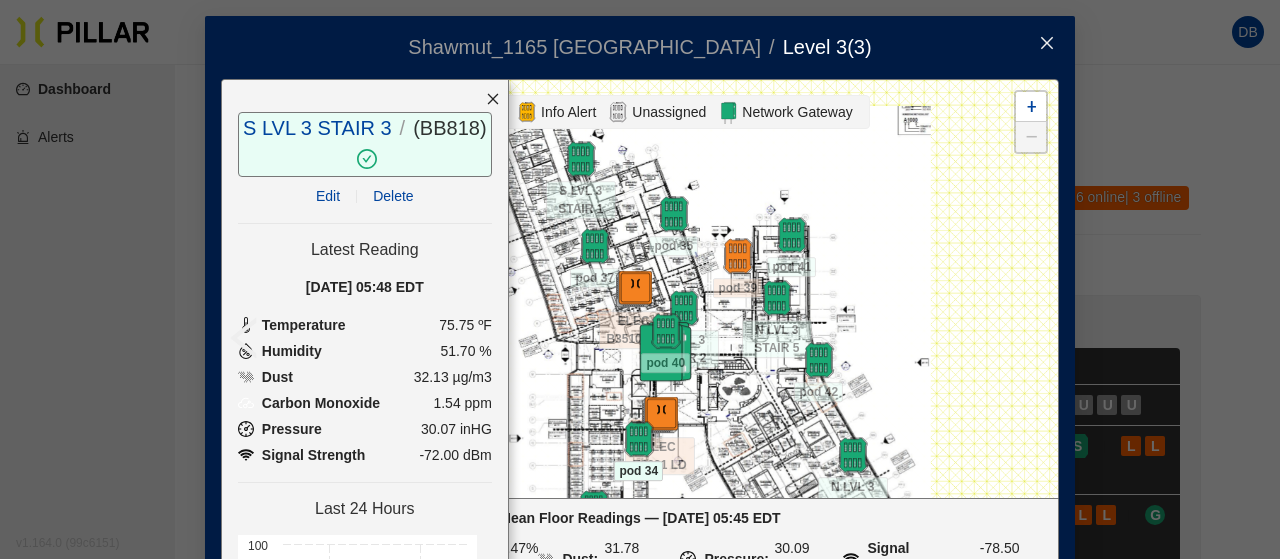 drag, startPoint x: 636, startPoint y: 323, endPoint x: 703, endPoint y: 484, distance: 174.38463 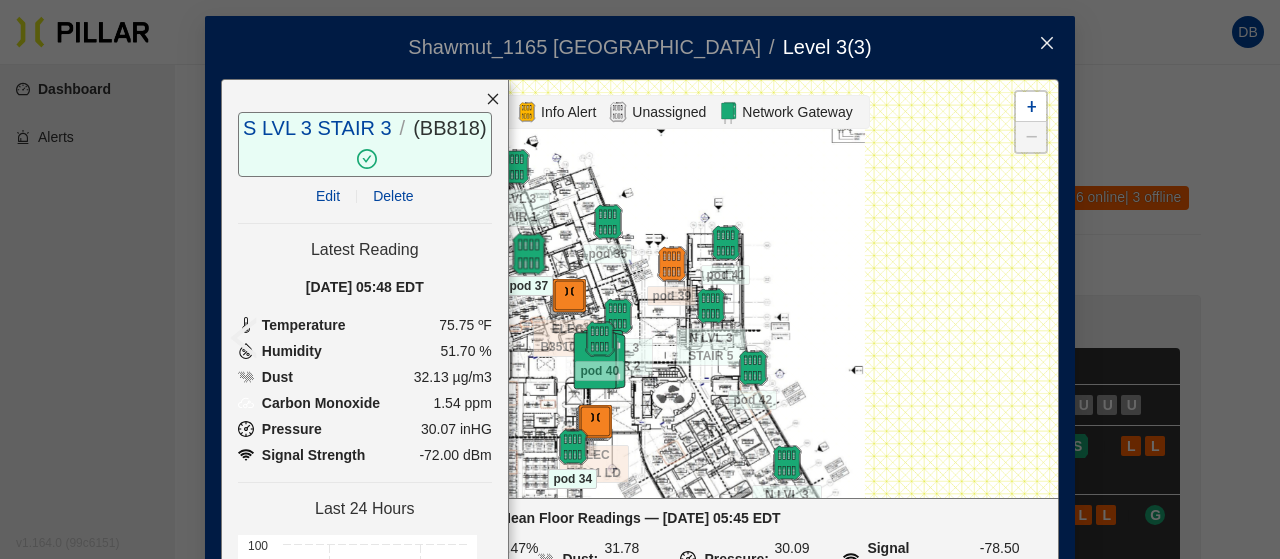 click at bounding box center (528, 254) 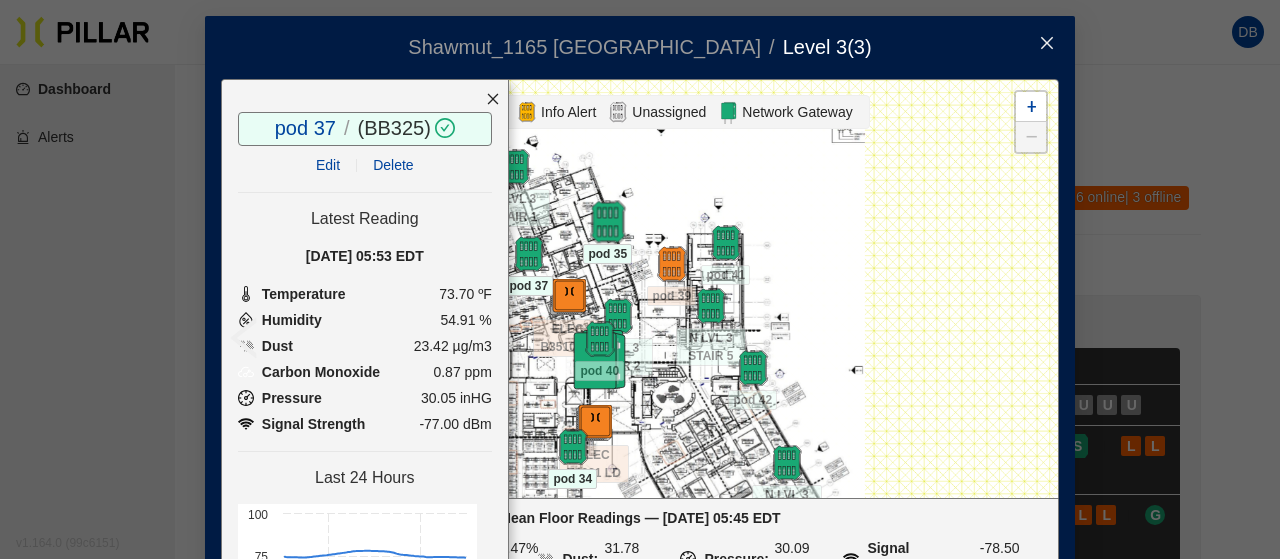 click at bounding box center [607, 222] 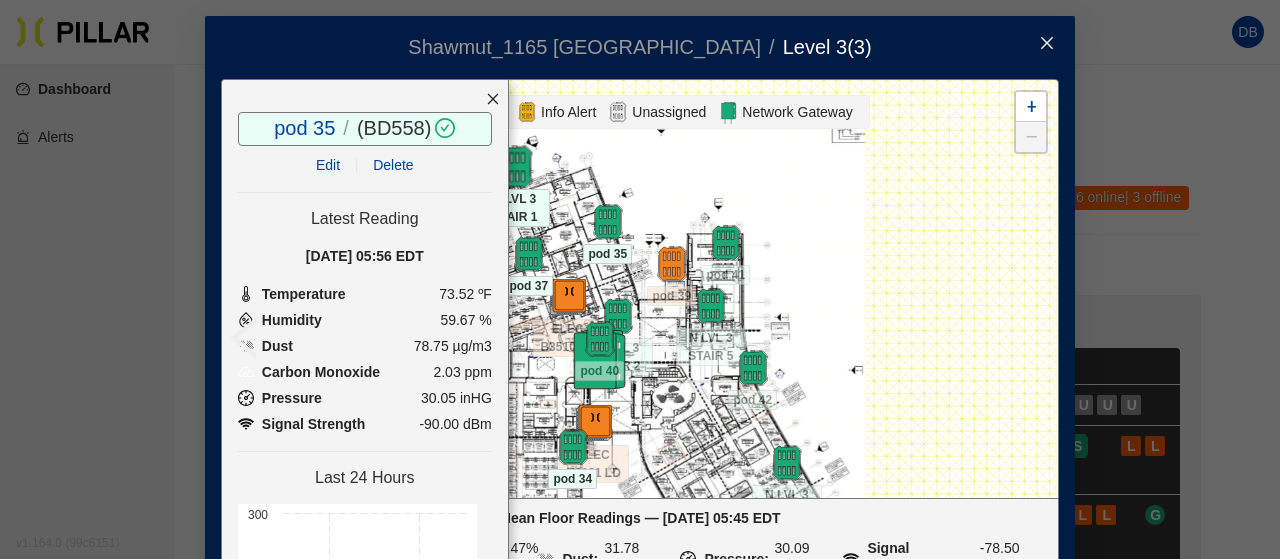 click at bounding box center [514, 167] 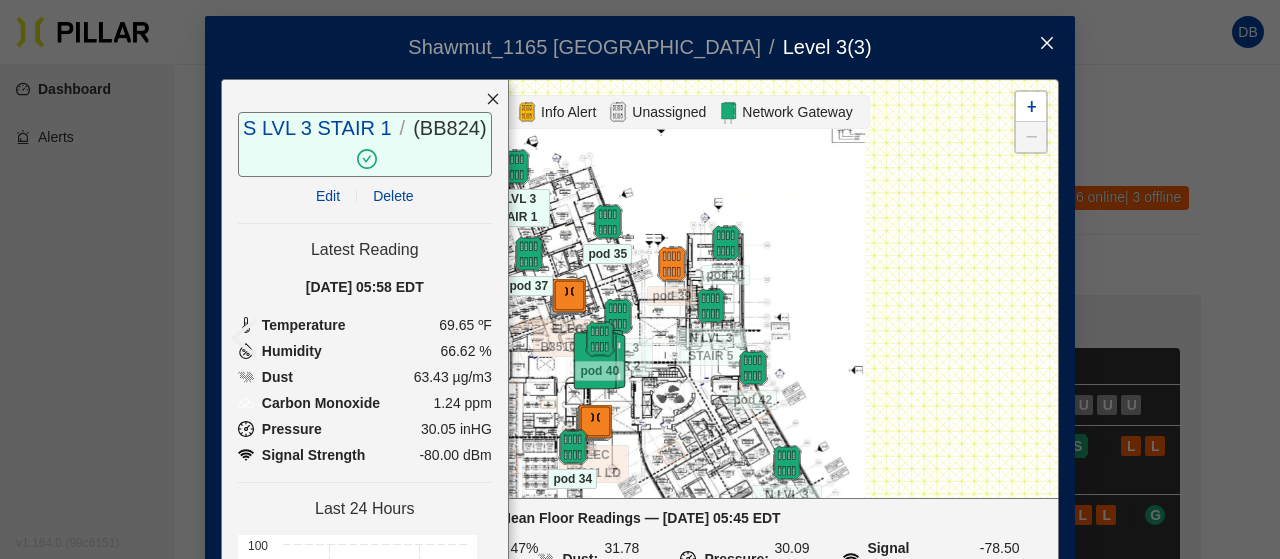 click 